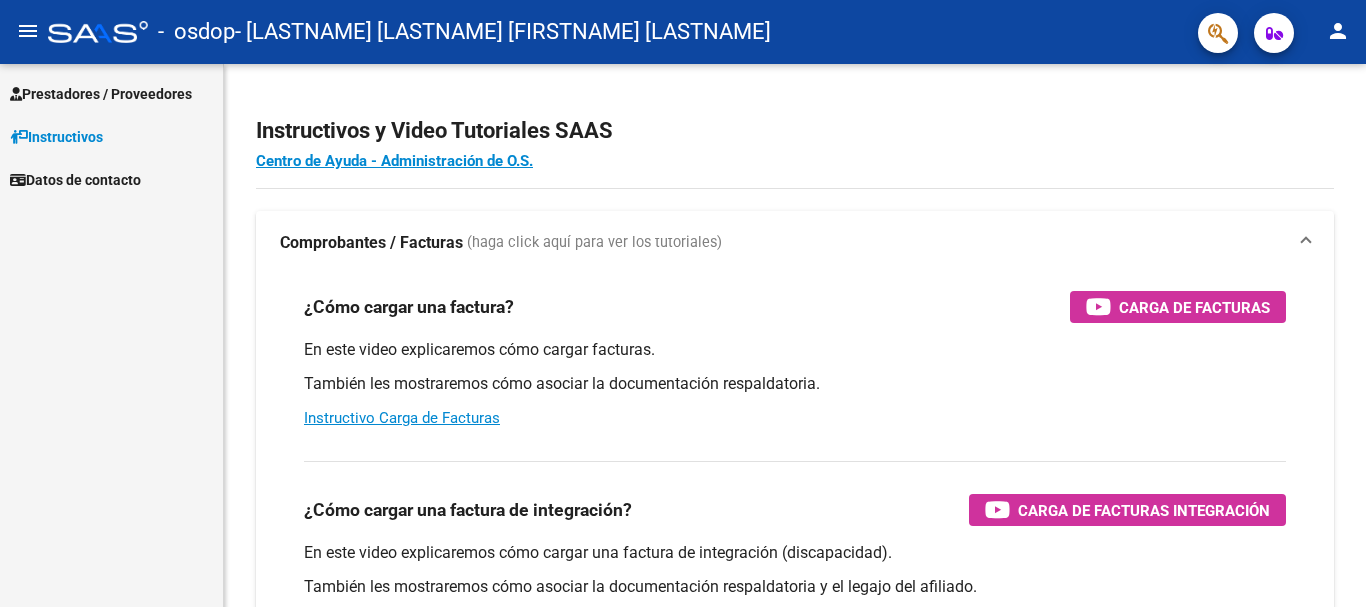 scroll, scrollTop: 0, scrollLeft: 0, axis: both 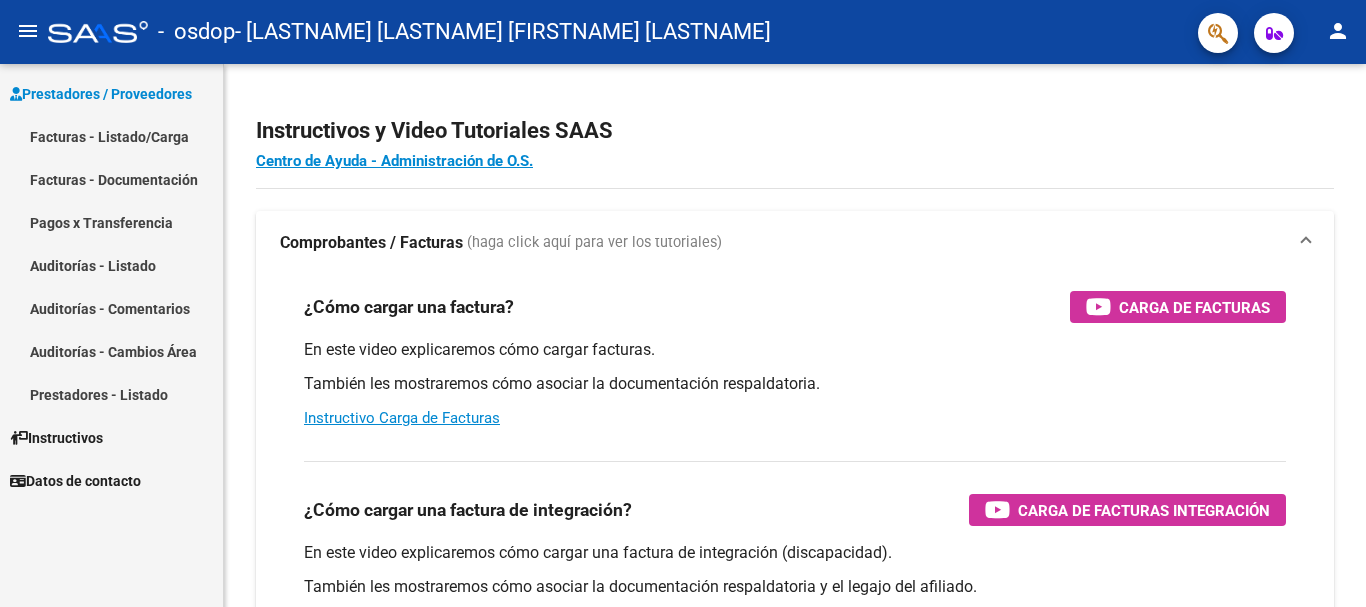 click on "Facturas - Listado/Carga" at bounding box center [111, 136] 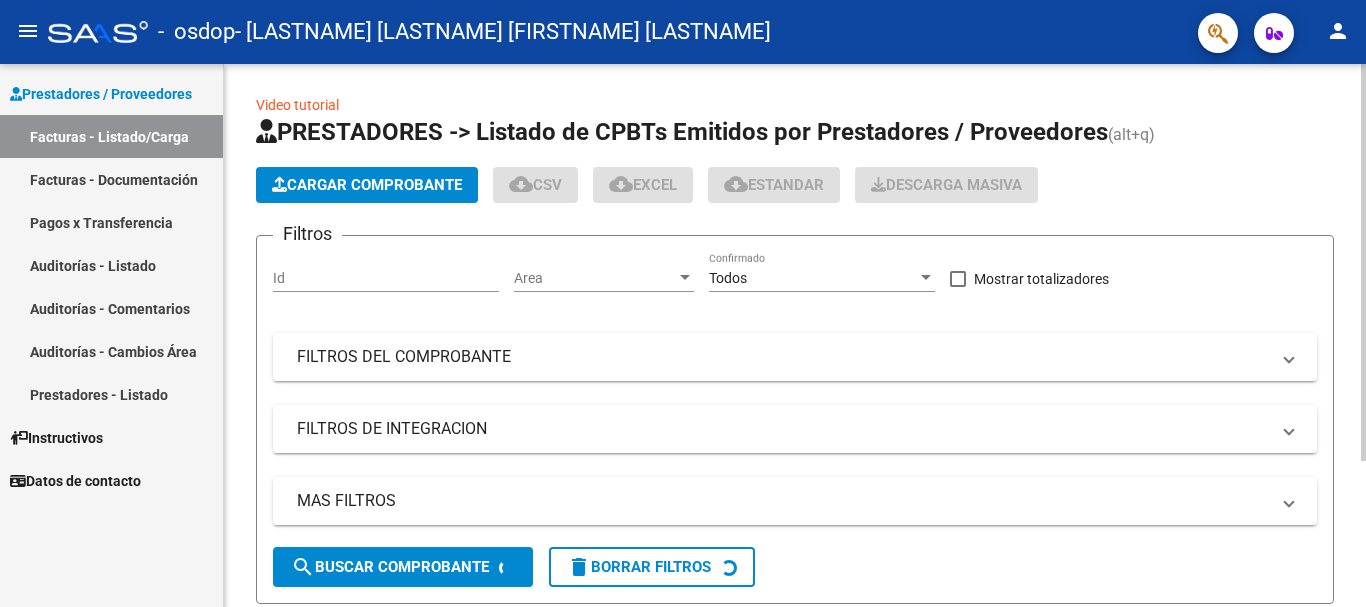 scroll, scrollTop: 0, scrollLeft: 0, axis: both 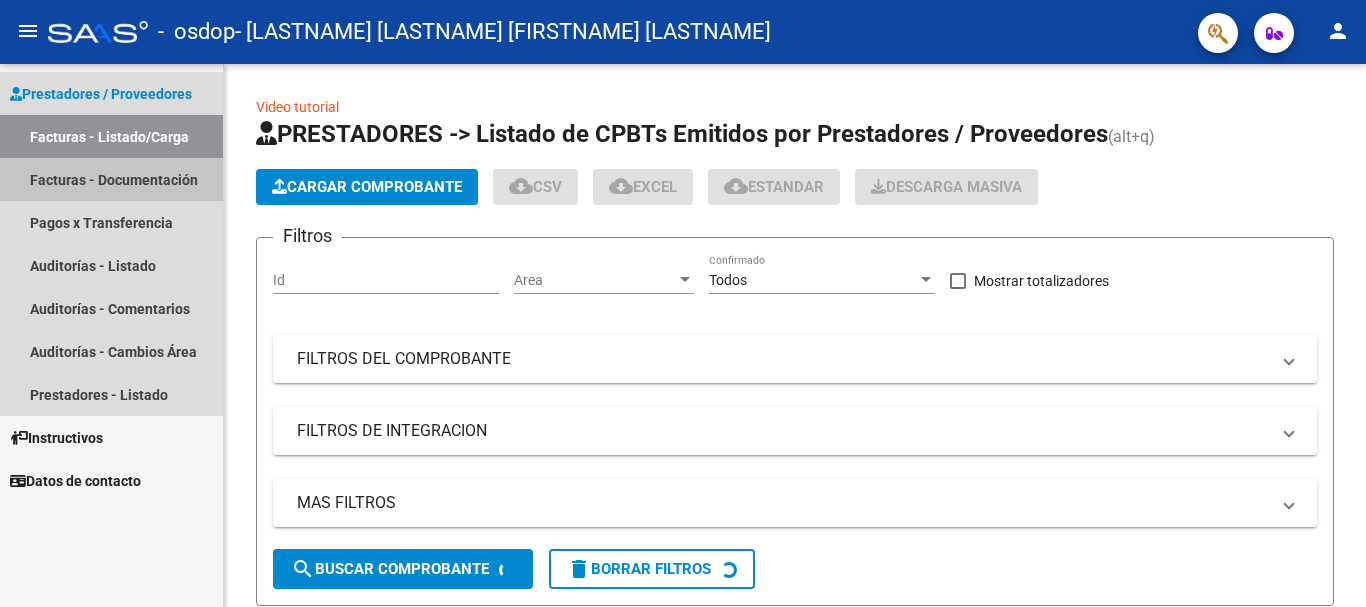 click on "Facturas - Documentación" at bounding box center [111, 179] 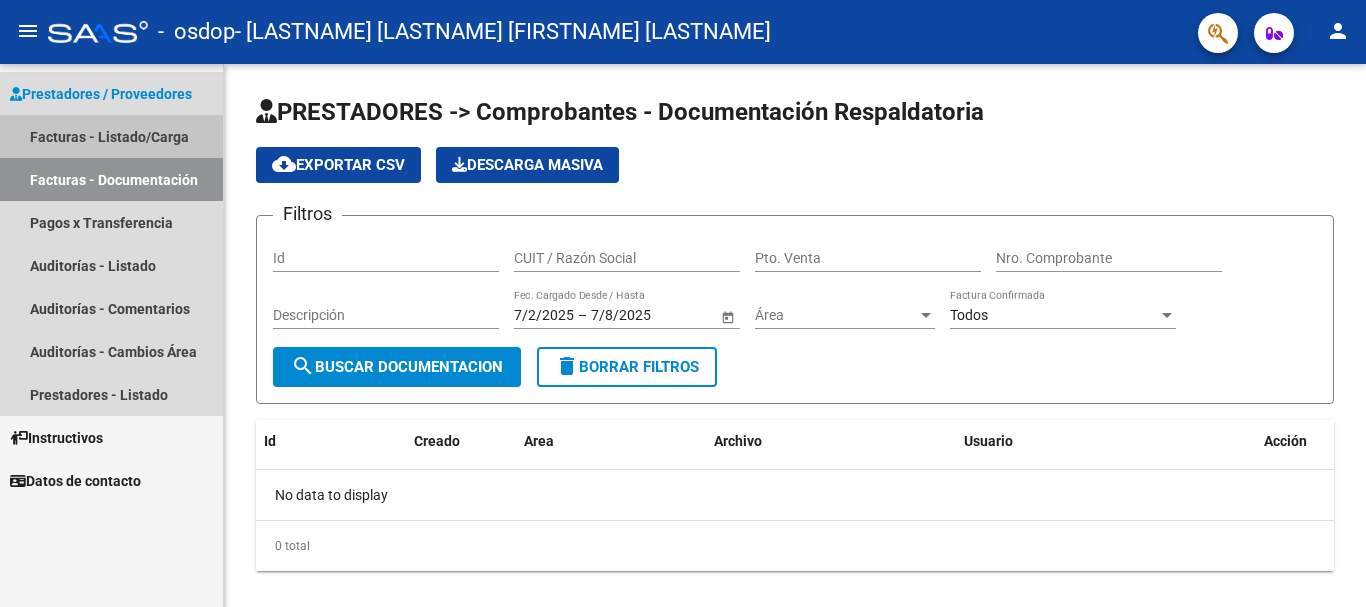 click on "Facturas - Listado/Carga" at bounding box center [111, 136] 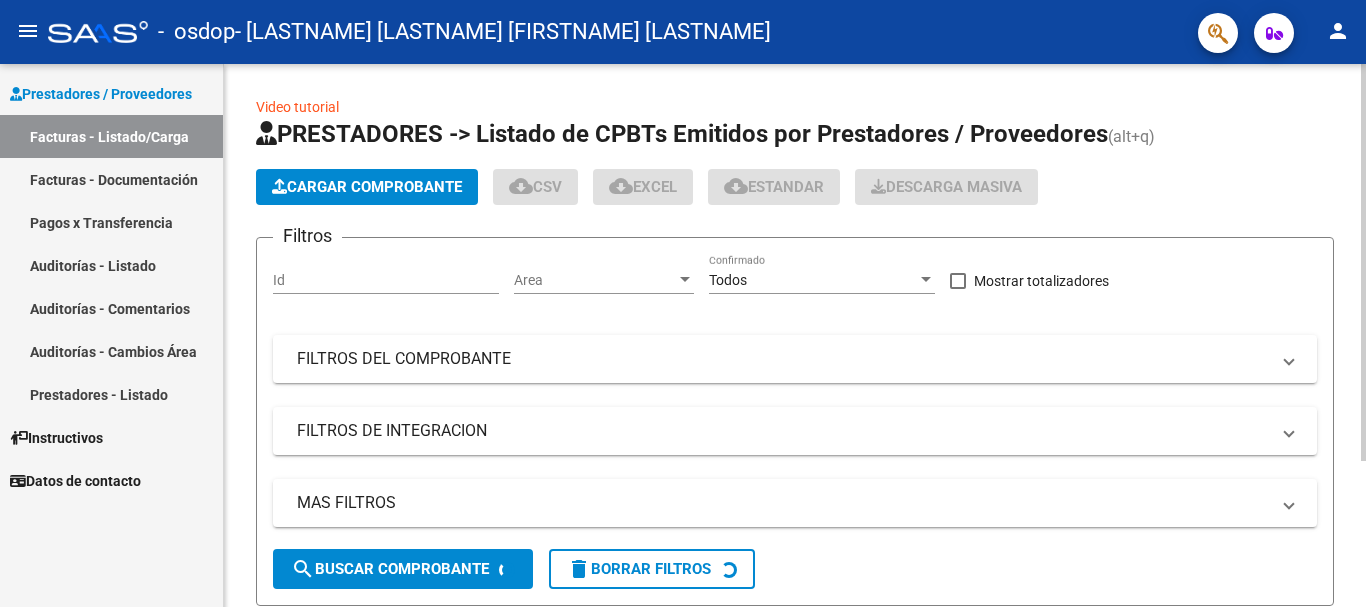 click on "Cargar Comprobante" 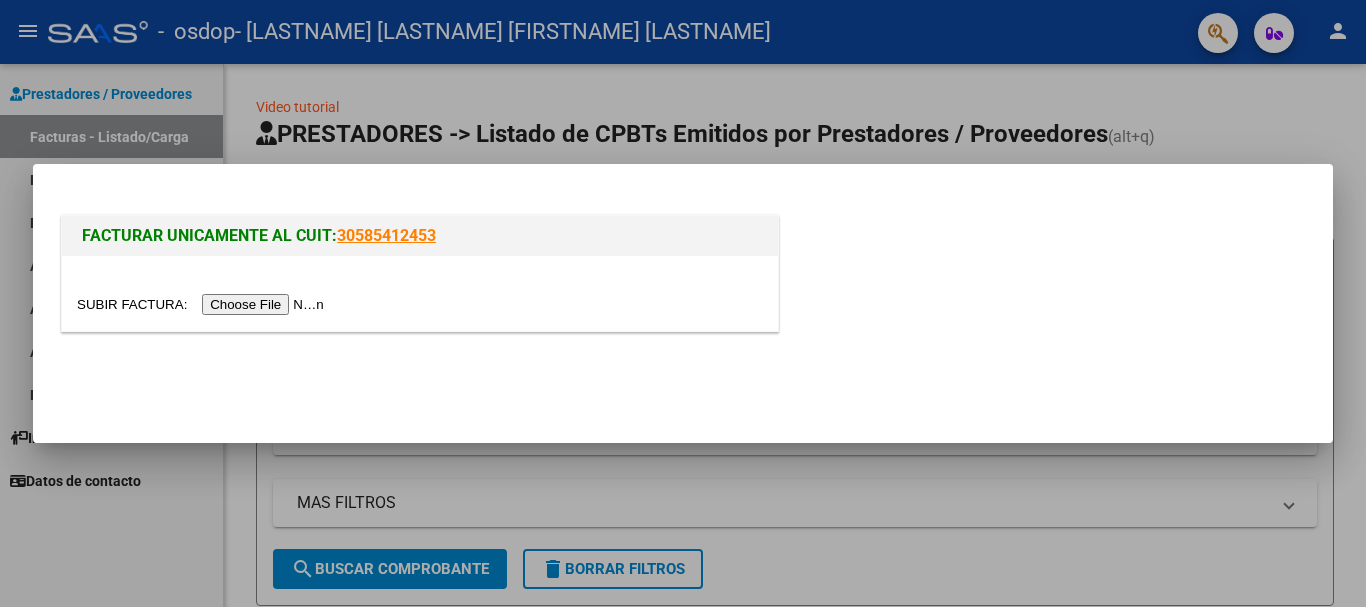 click at bounding box center [203, 304] 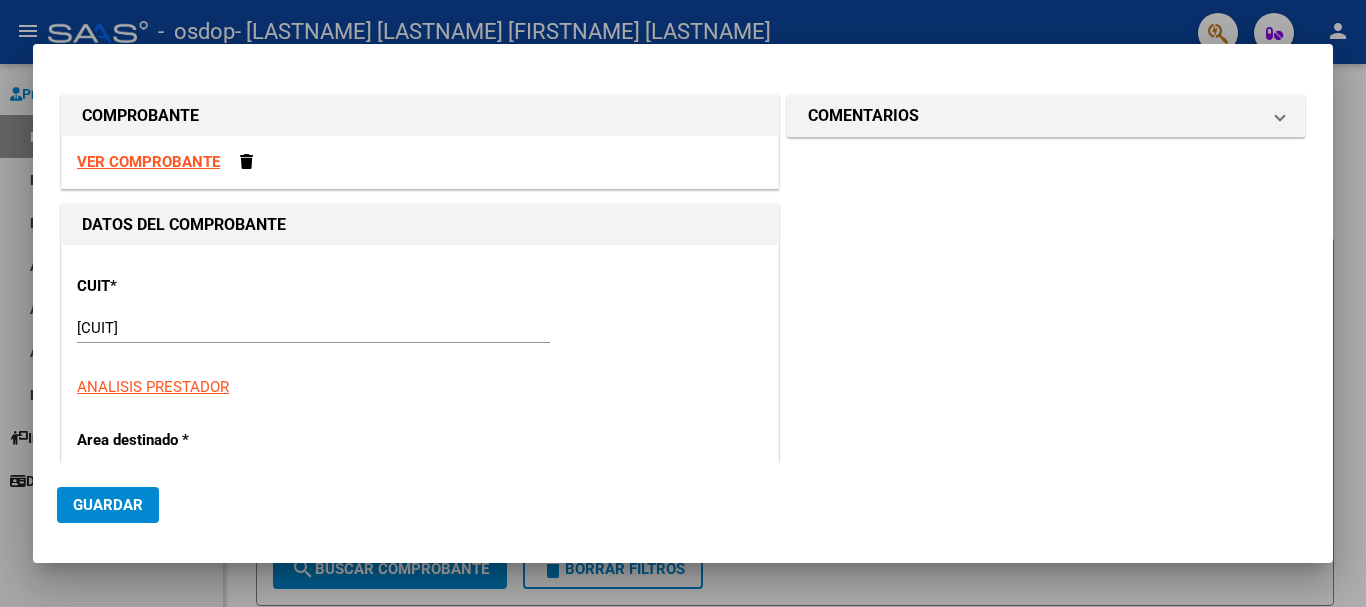click on "VER COMPROBANTE" at bounding box center (148, 162) 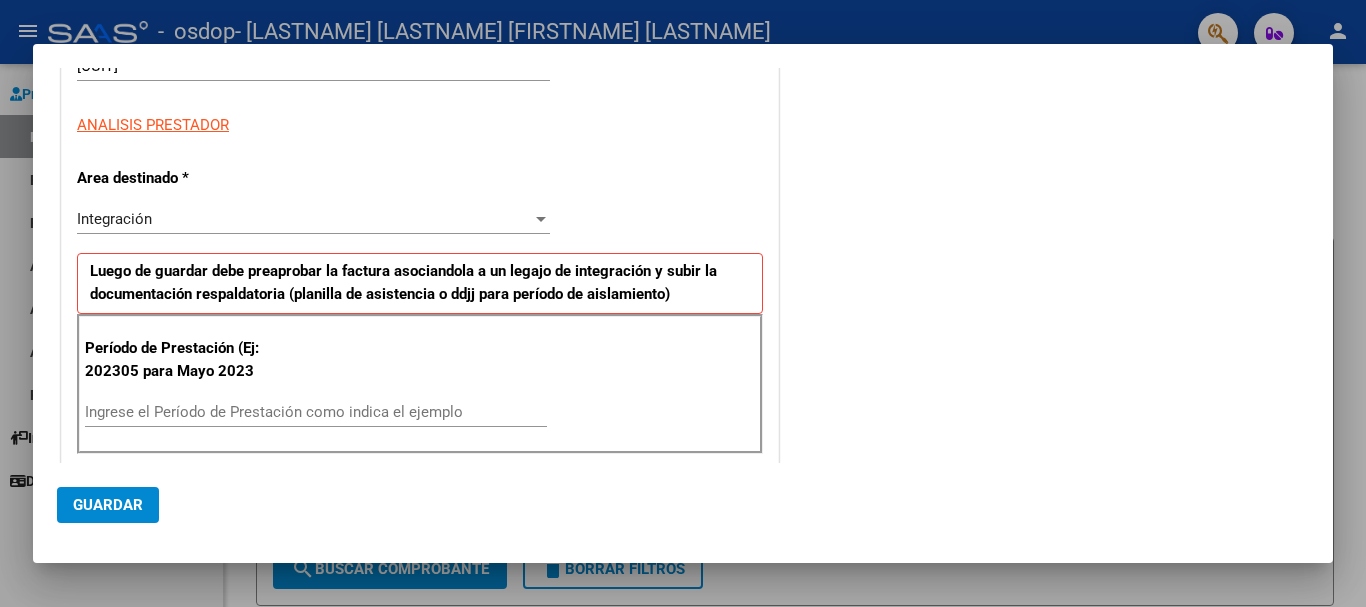 scroll, scrollTop: 0, scrollLeft: 0, axis: both 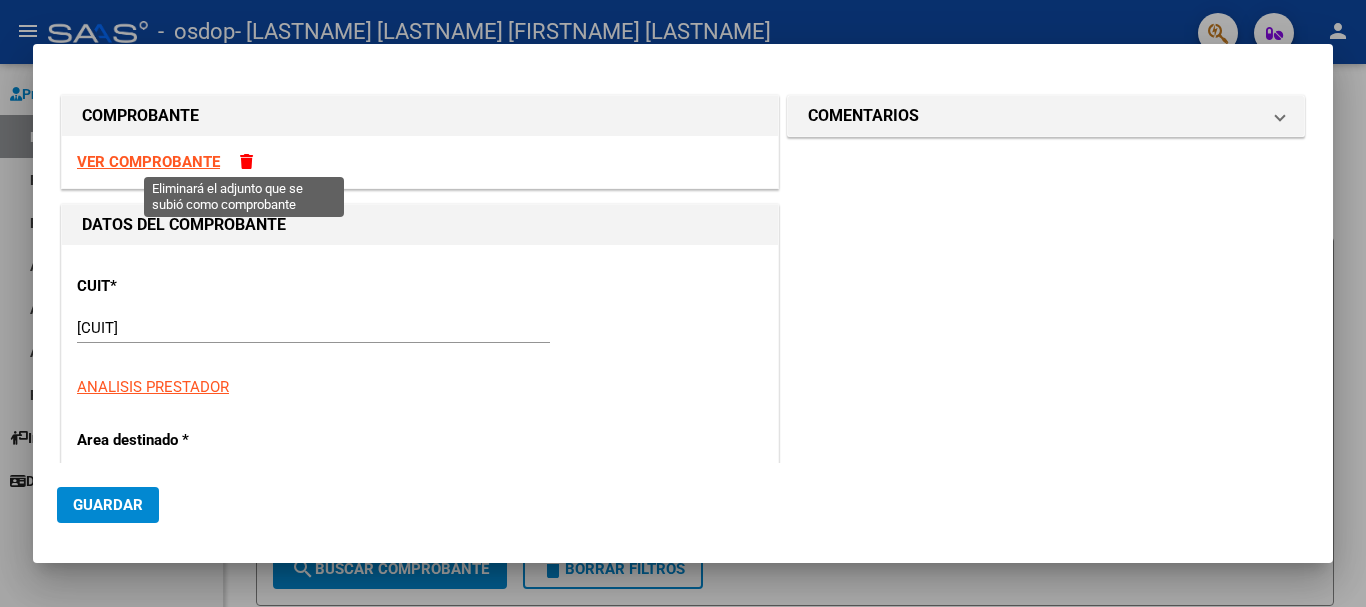 click at bounding box center [246, 161] 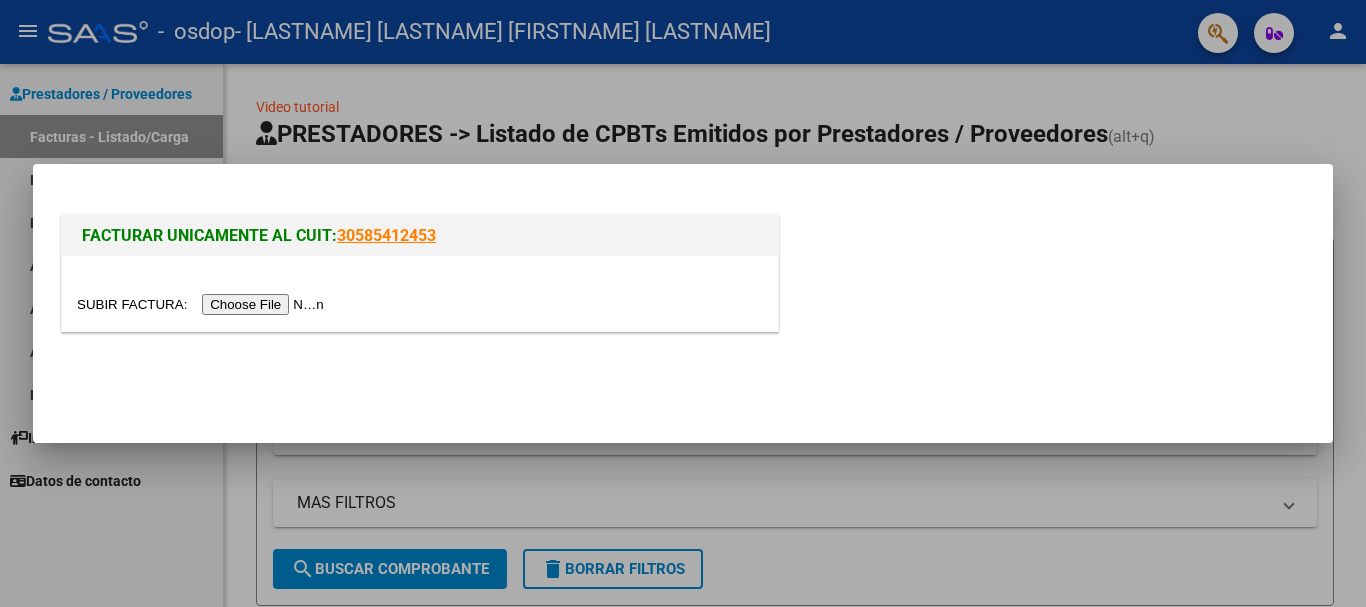click at bounding box center (203, 304) 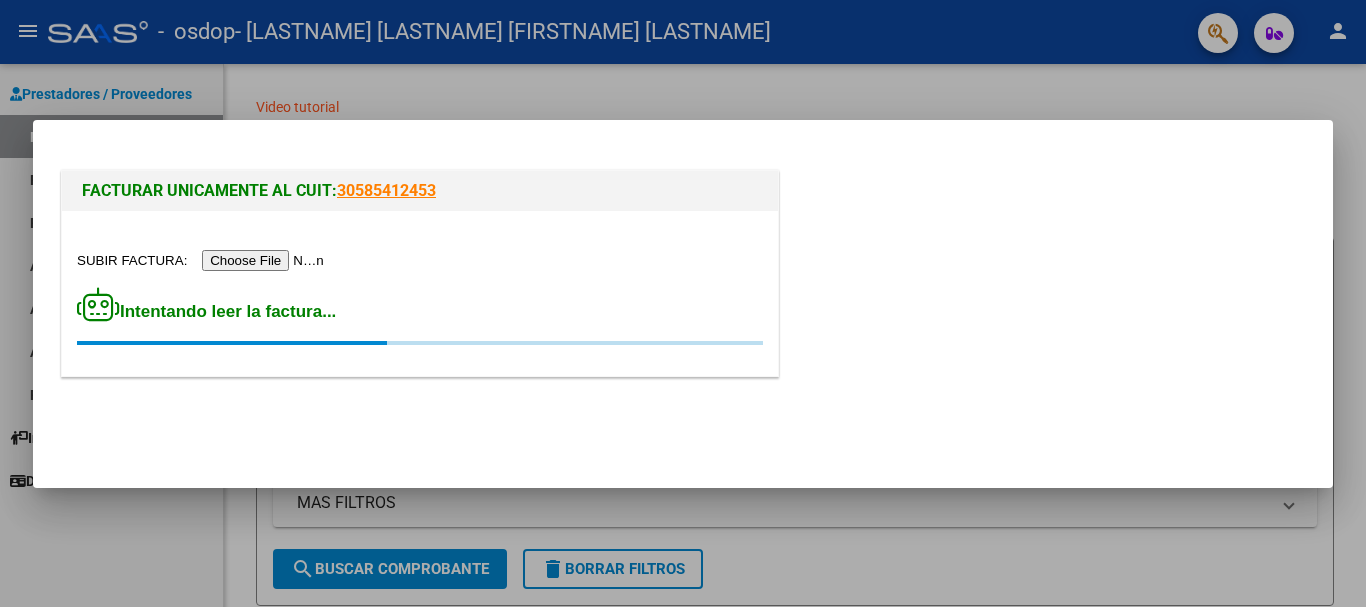 click at bounding box center (203, 260) 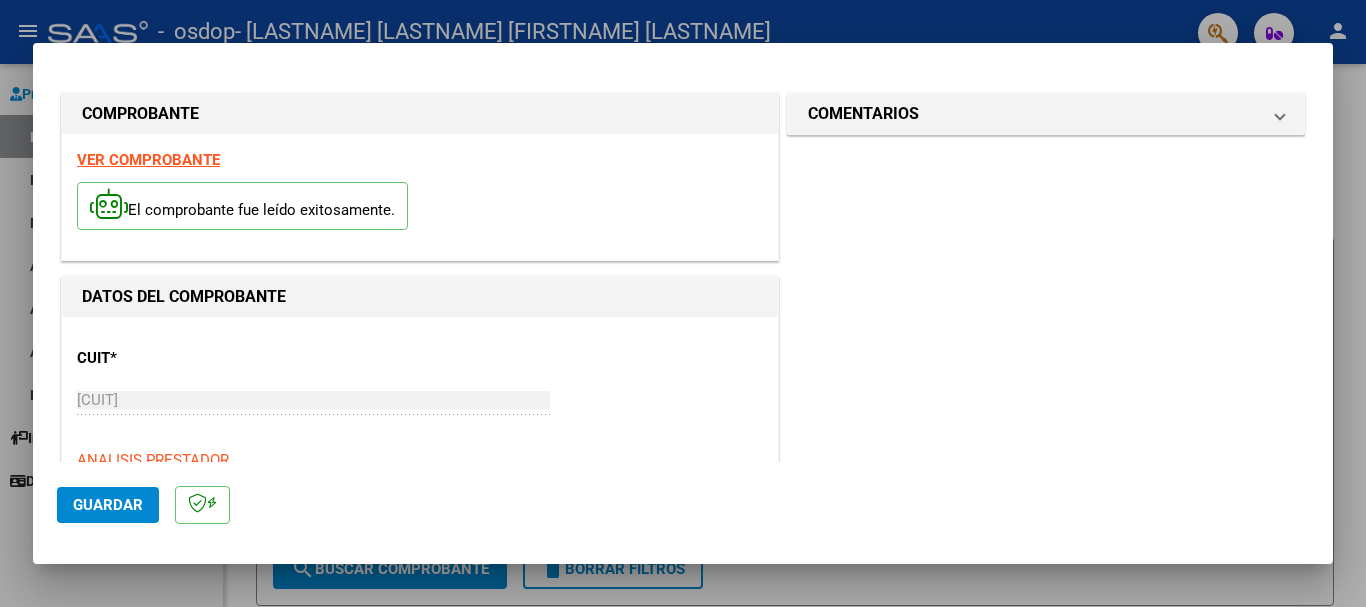 scroll, scrollTop: 15, scrollLeft: 0, axis: vertical 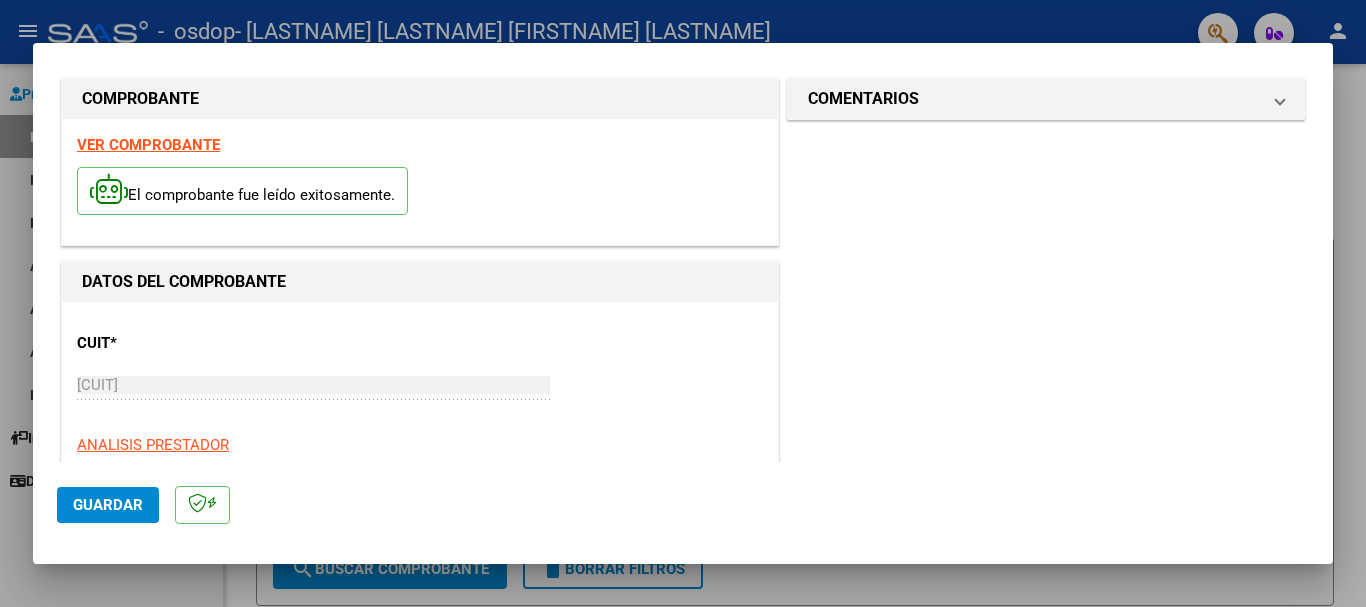 click on "El comprobante fue leído exitosamente." at bounding box center (420, 194) 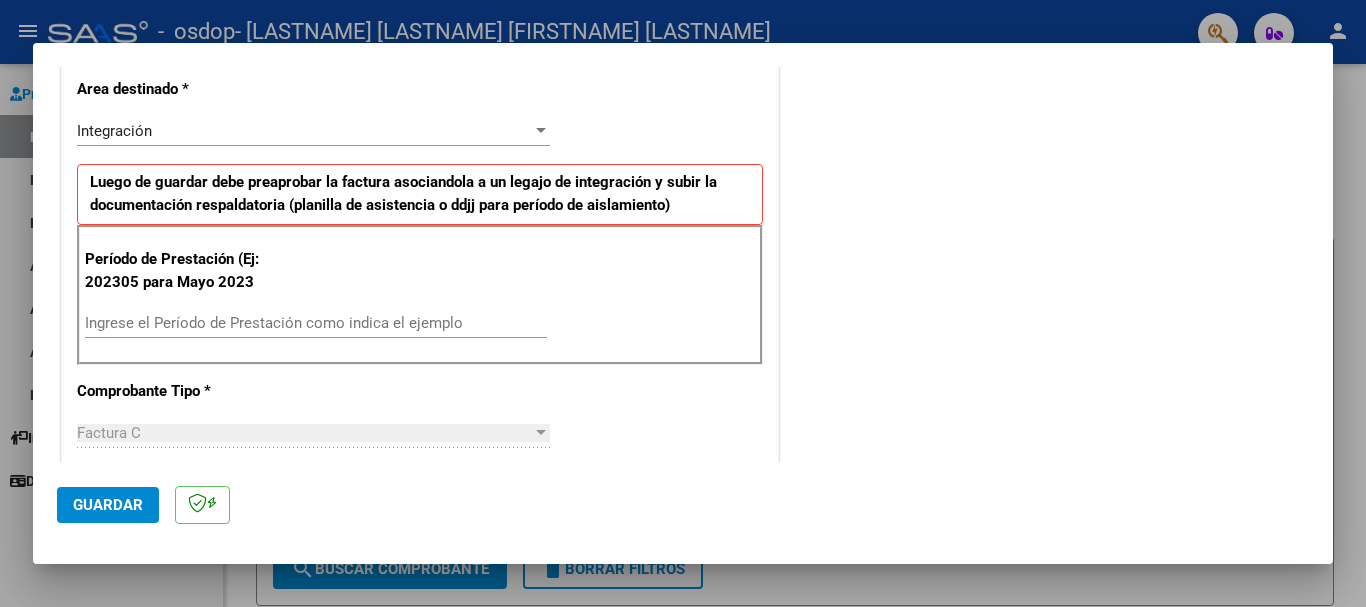 scroll, scrollTop: 453, scrollLeft: 0, axis: vertical 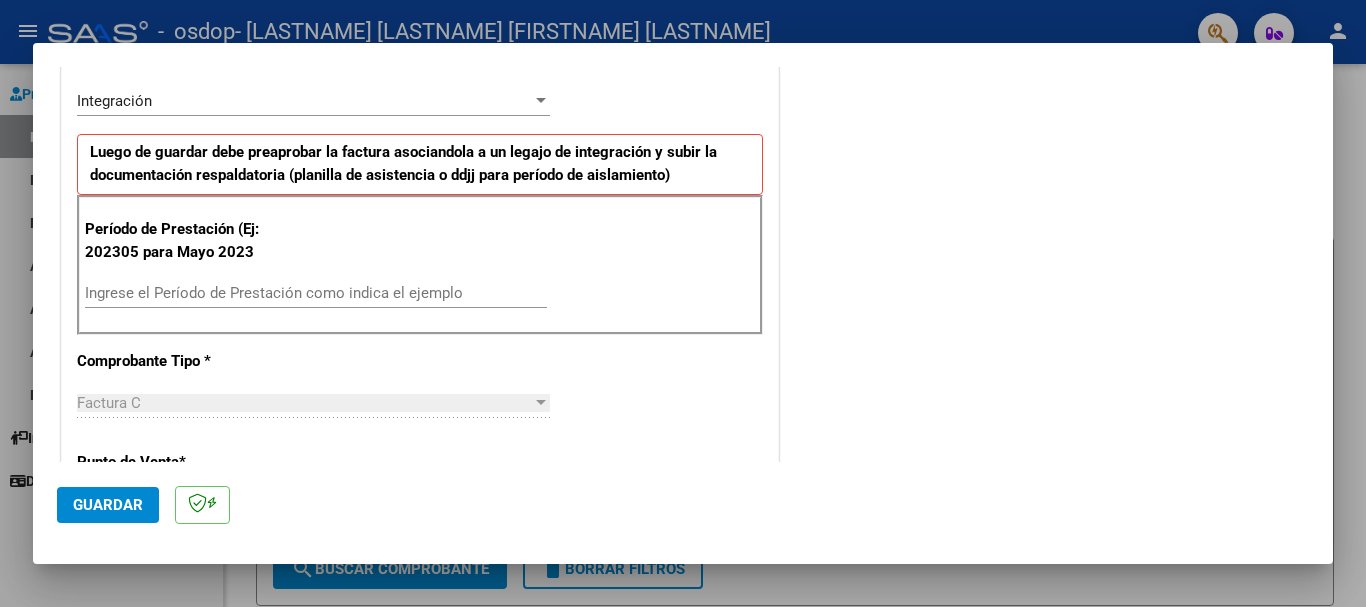 click on "Ingrese el Período de Prestación como indica el ejemplo" at bounding box center [316, 293] 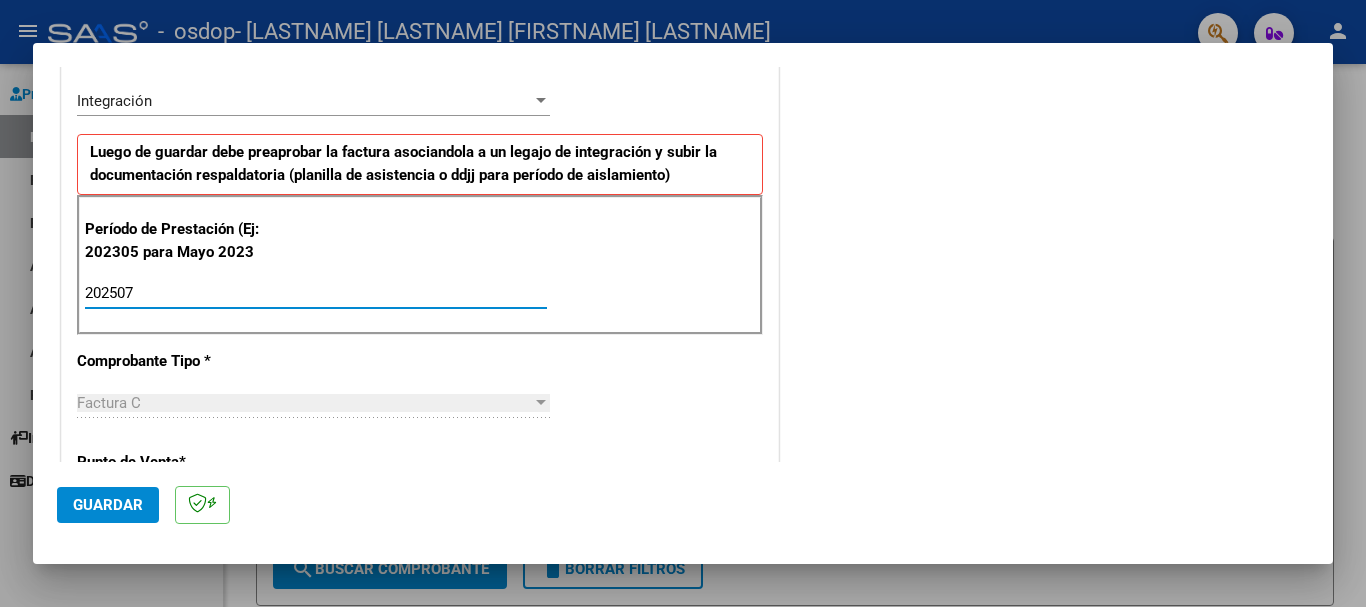 type on "202507" 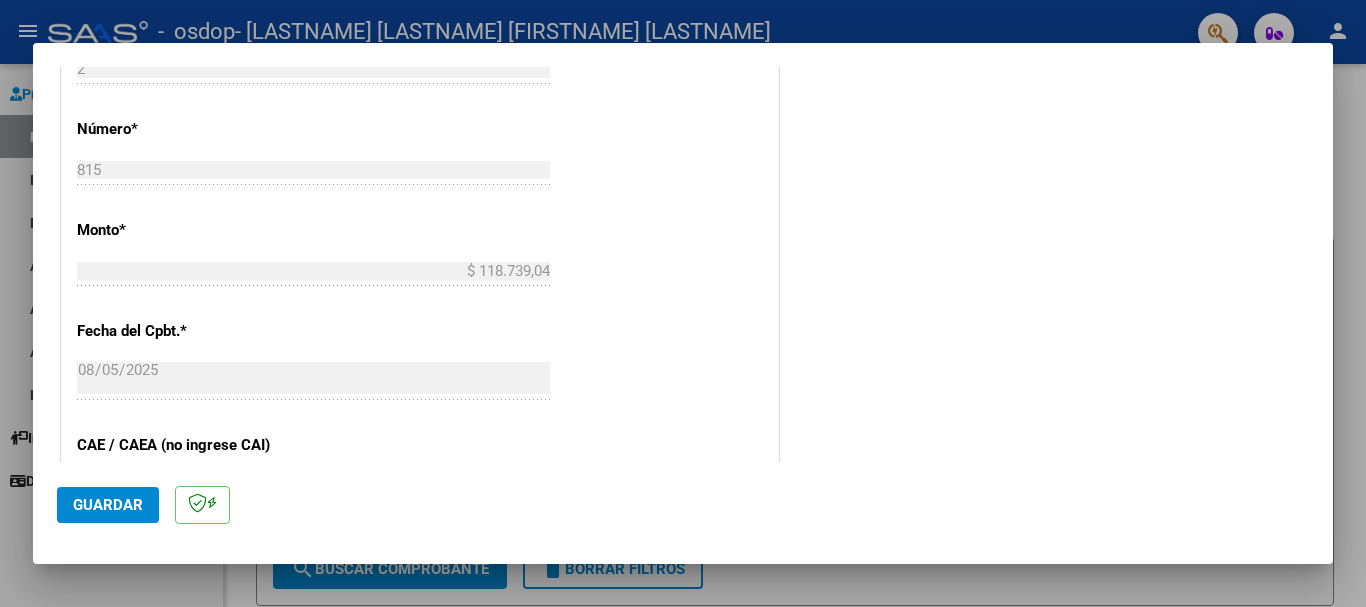scroll, scrollTop: 887, scrollLeft: 0, axis: vertical 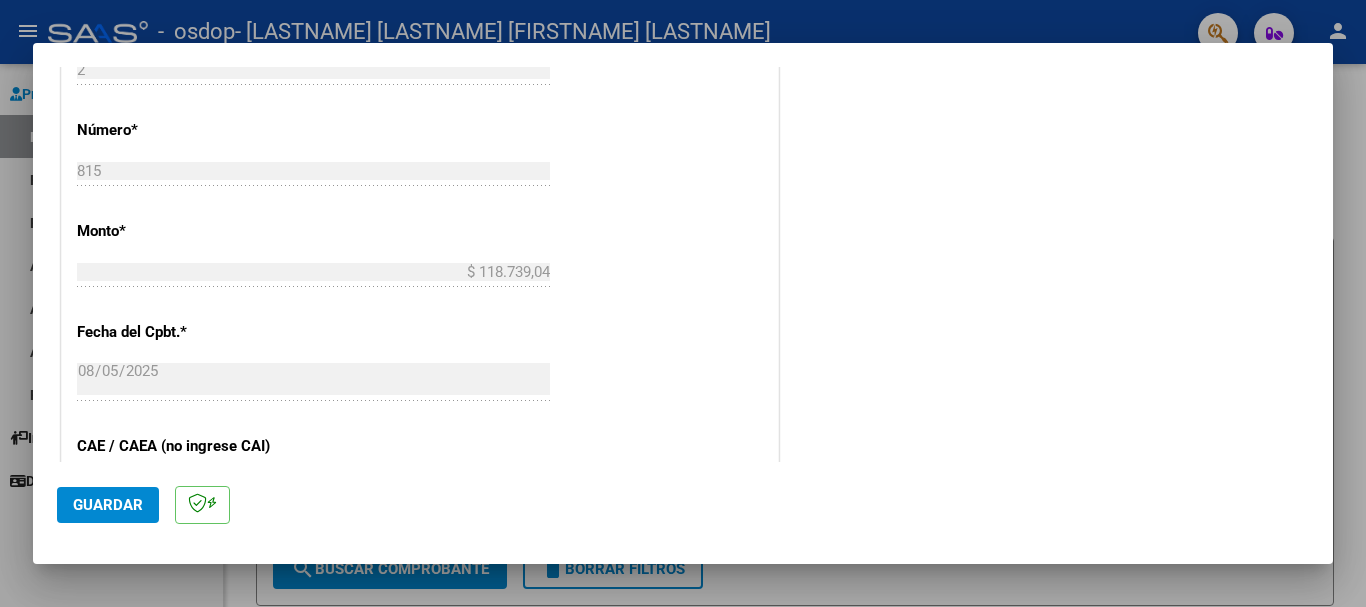 click on "Guardar" 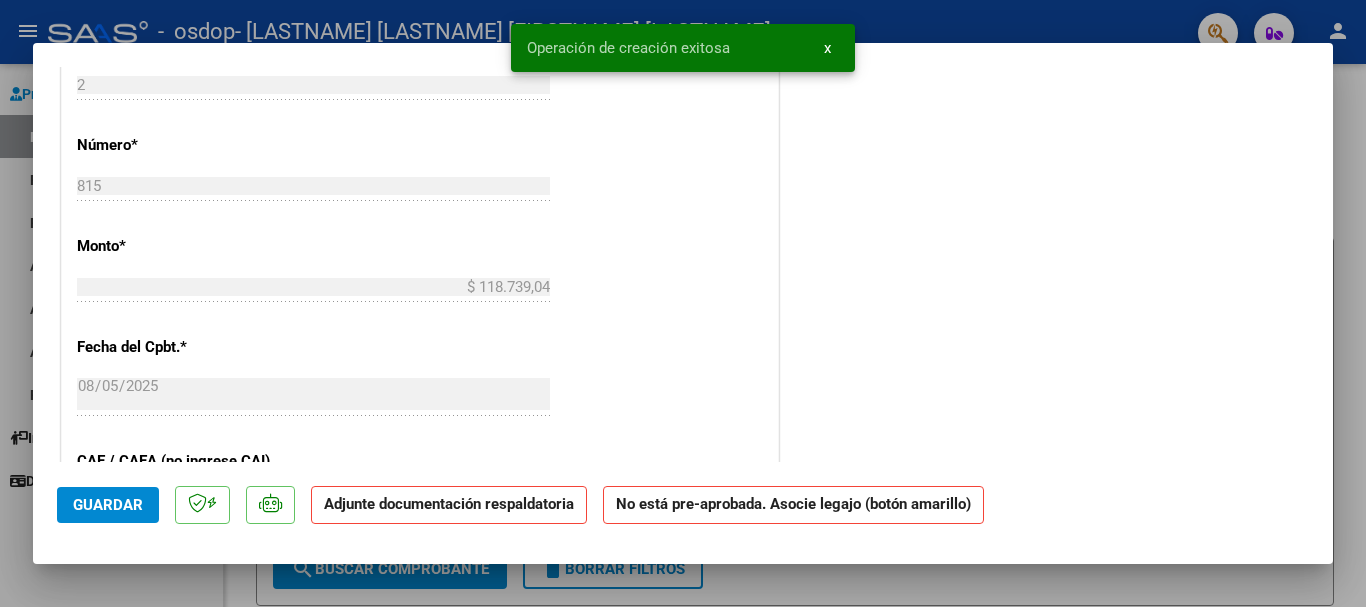 scroll, scrollTop: 0, scrollLeft: 0, axis: both 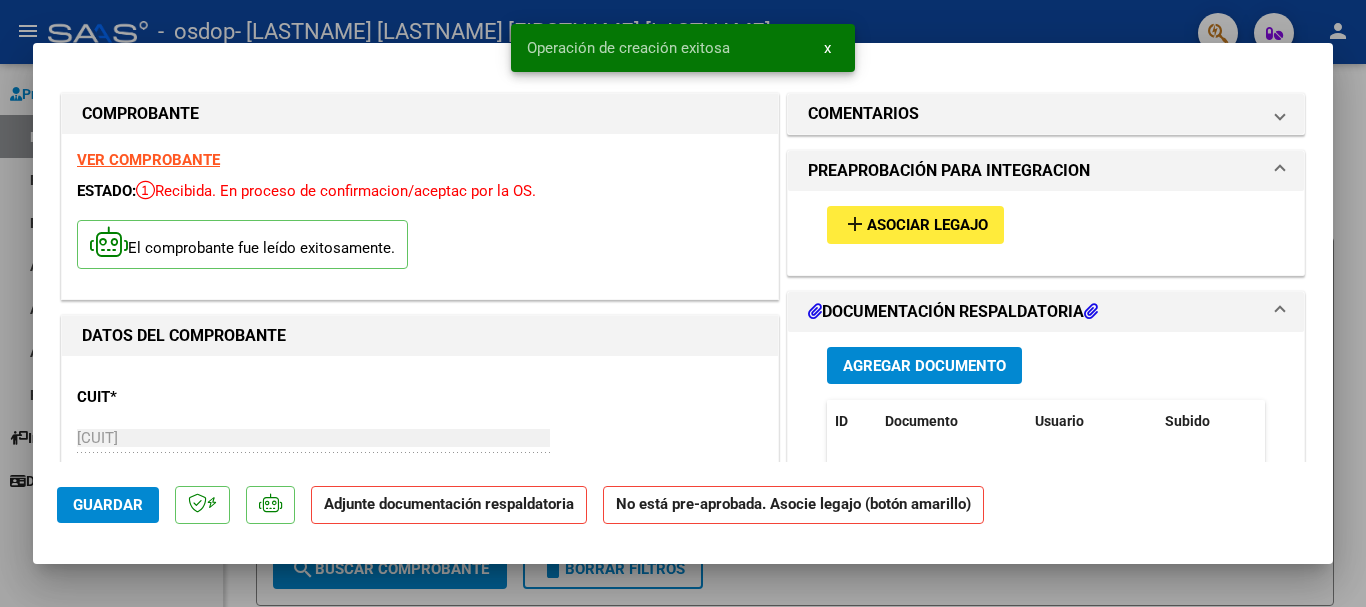 click on "Asociar Legajo" at bounding box center [927, 226] 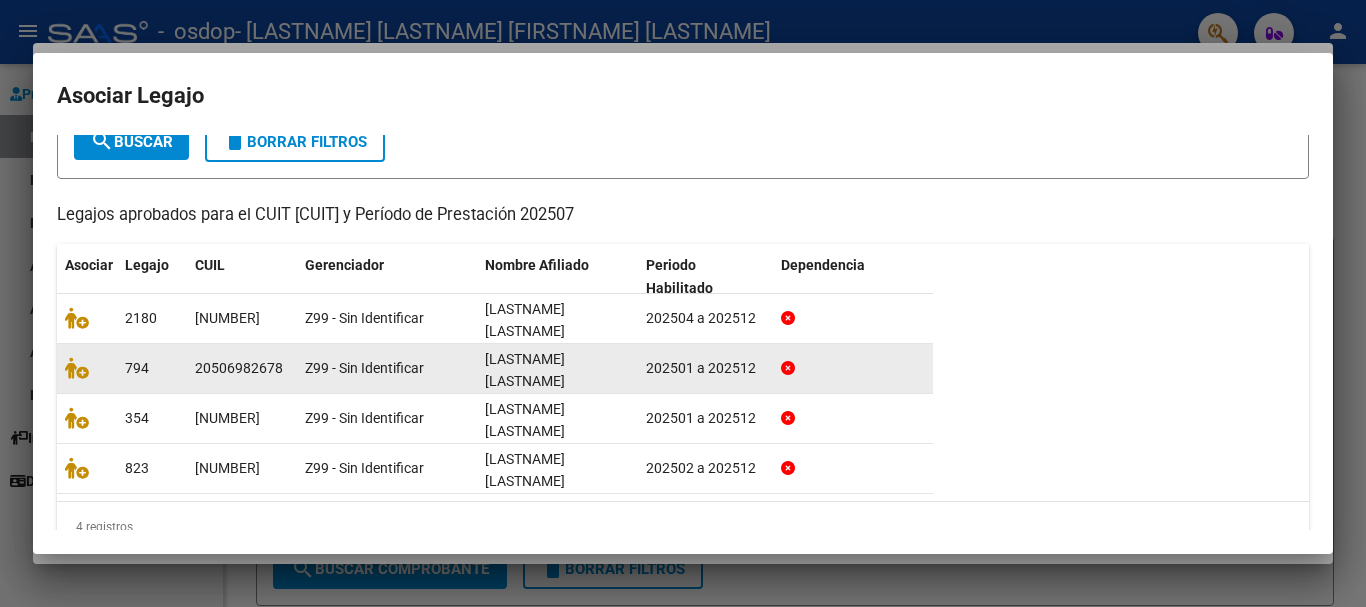 scroll, scrollTop: 149, scrollLeft: 0, axis: vertical 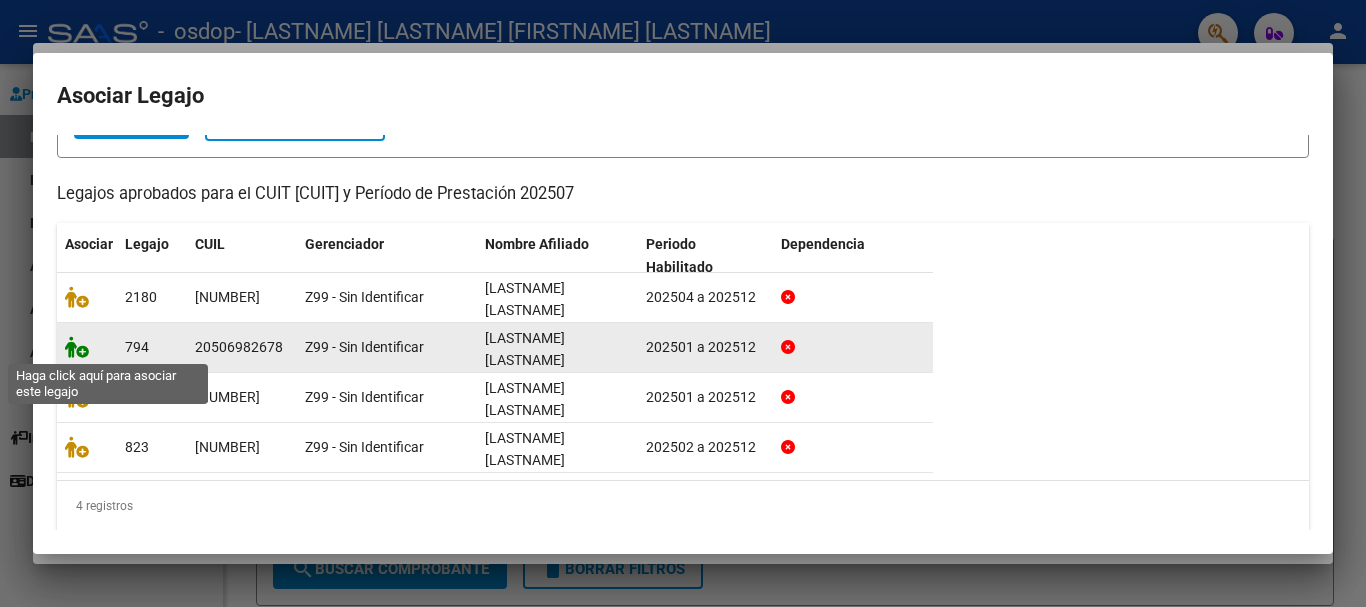 click 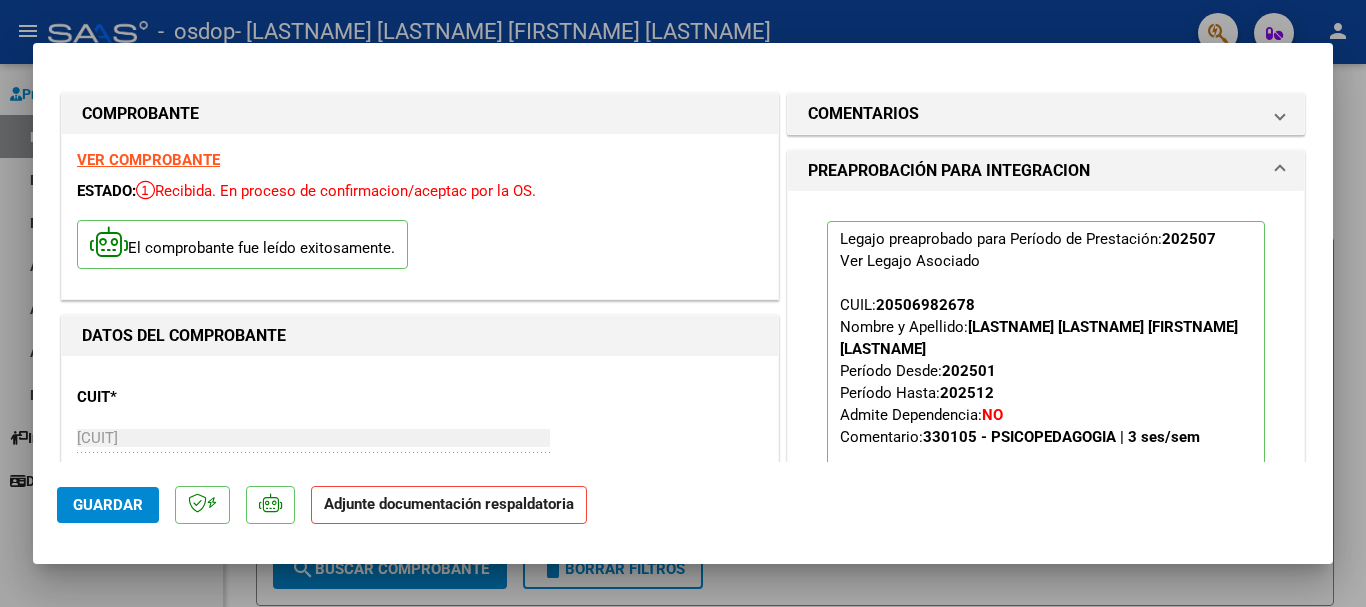 scroll, scrollTop: 225, scrollLeft: 0, axis: vertical 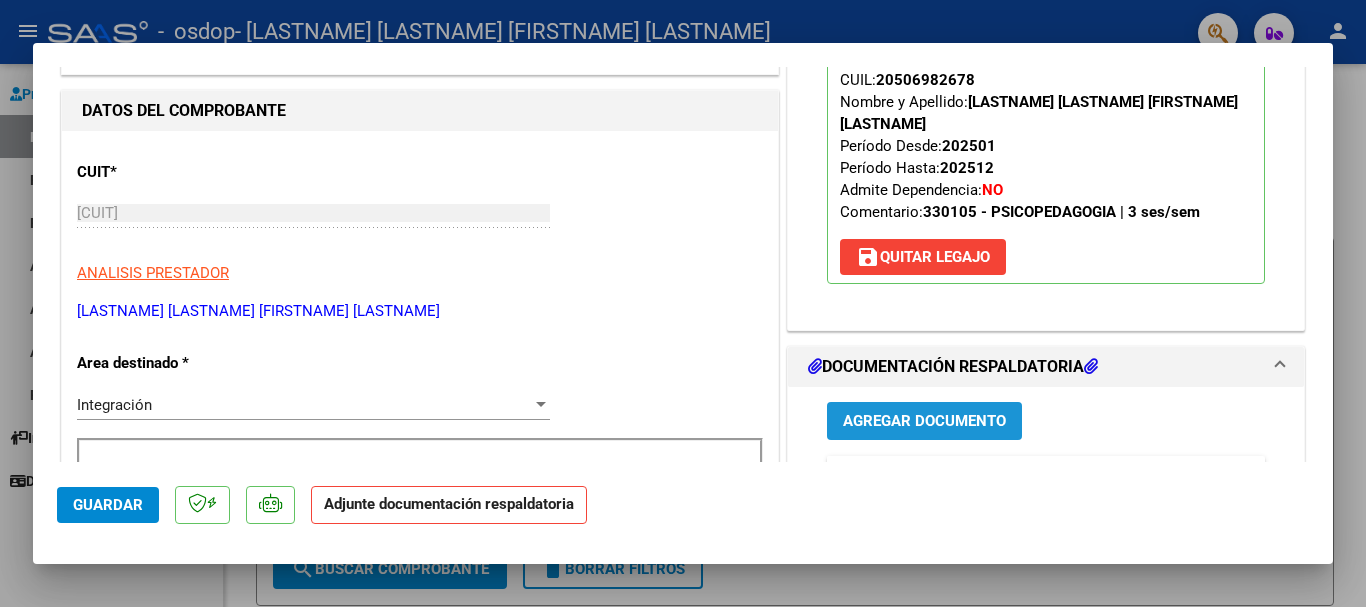 click on "Agregar Documento" at bounding box center [924, 422] 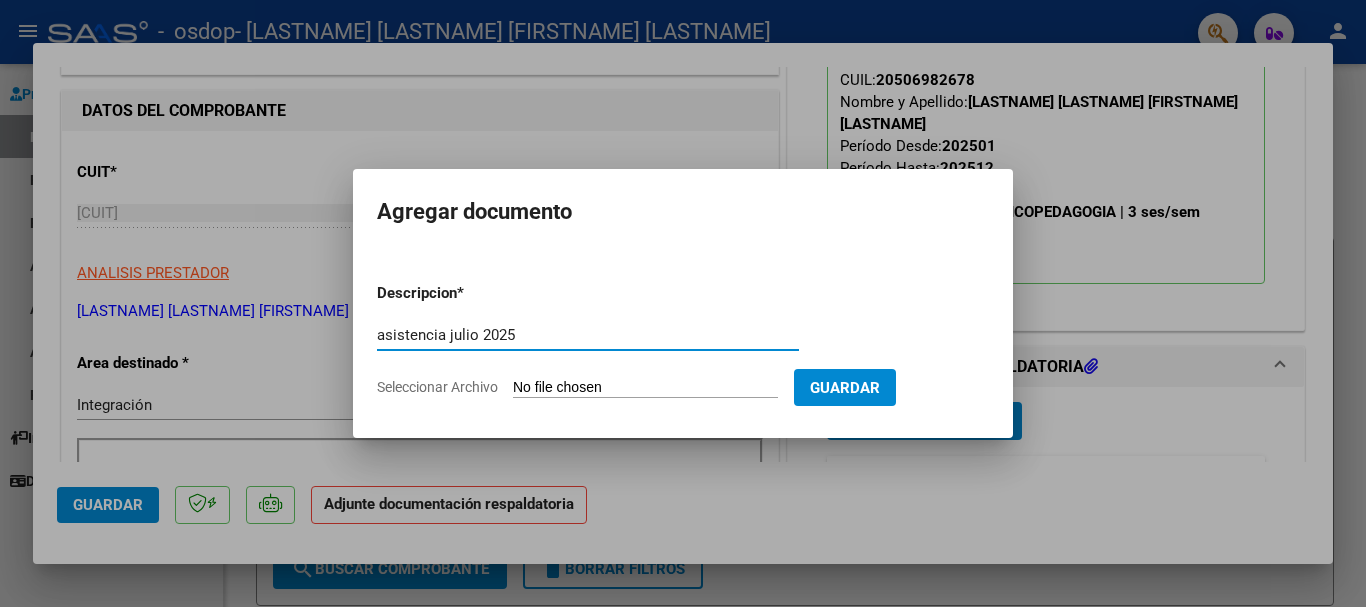 type on "asistencia julio 2025" 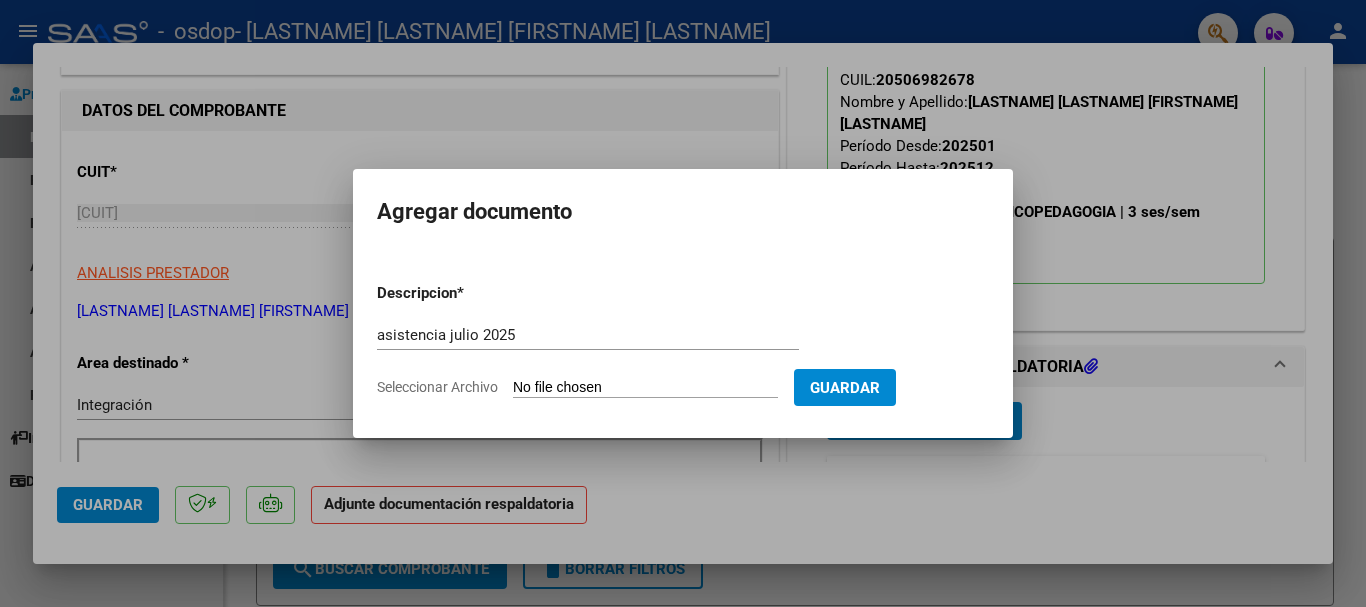click on "Seleccionar Archivo" 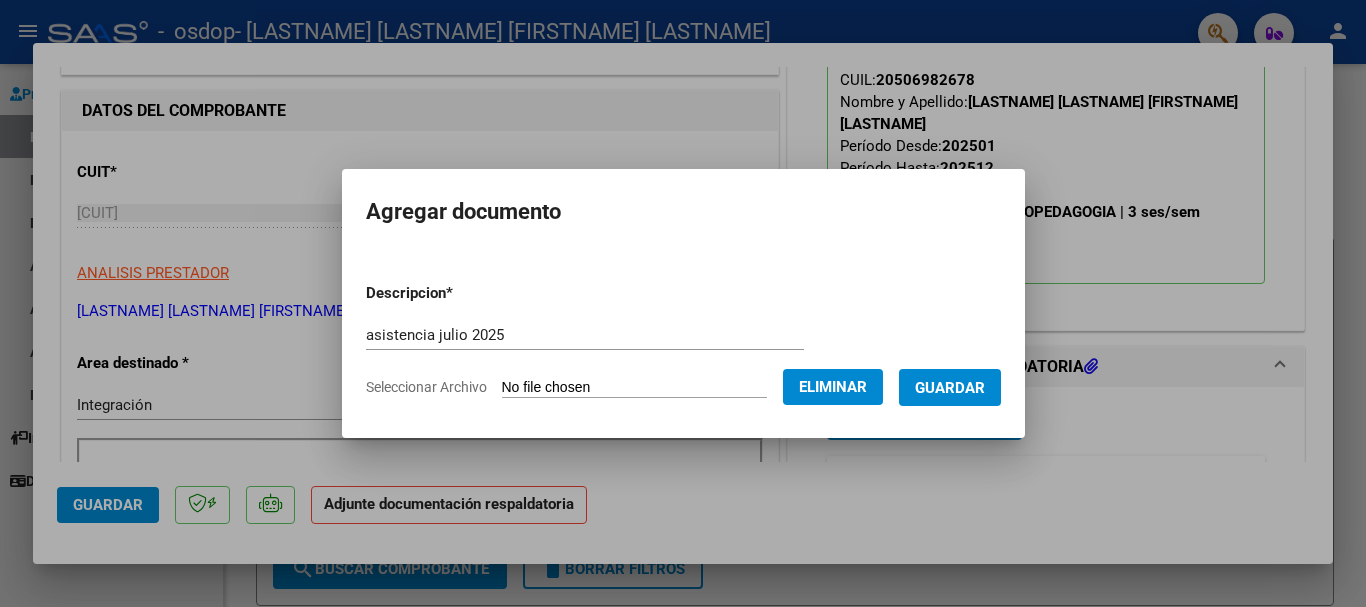 click on "Guardar" at bounding box center (950, 387) 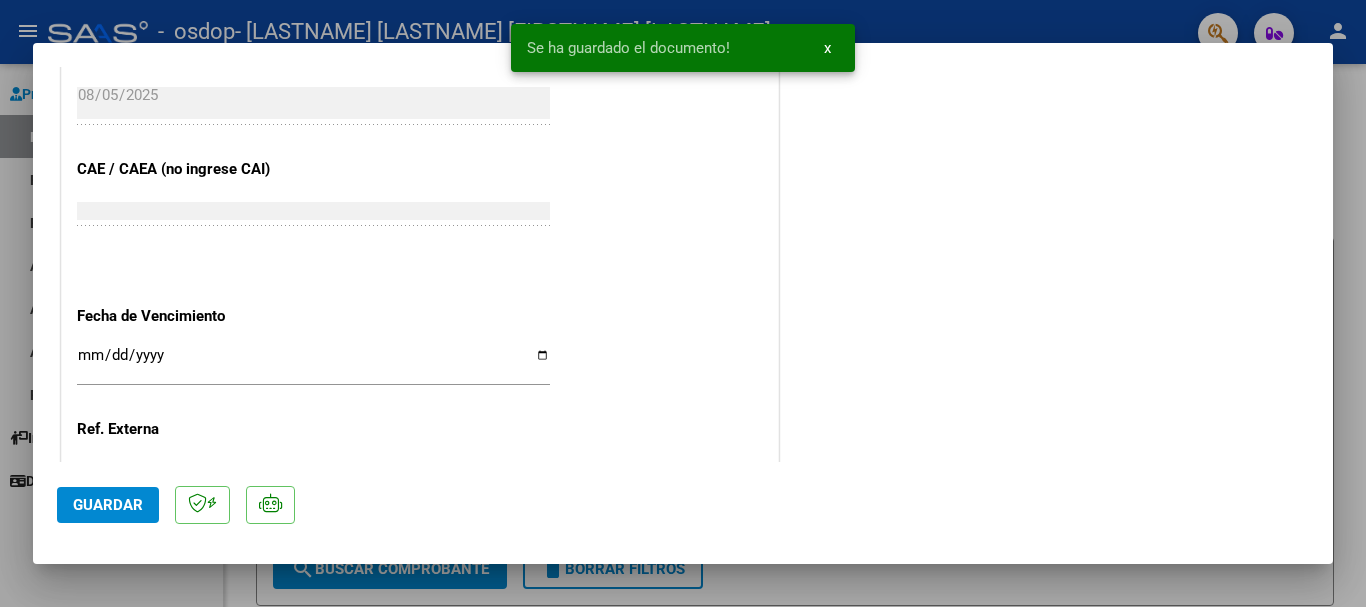 scroll, scrollTop: 1395, scrollLeft: 0, axis: vertical 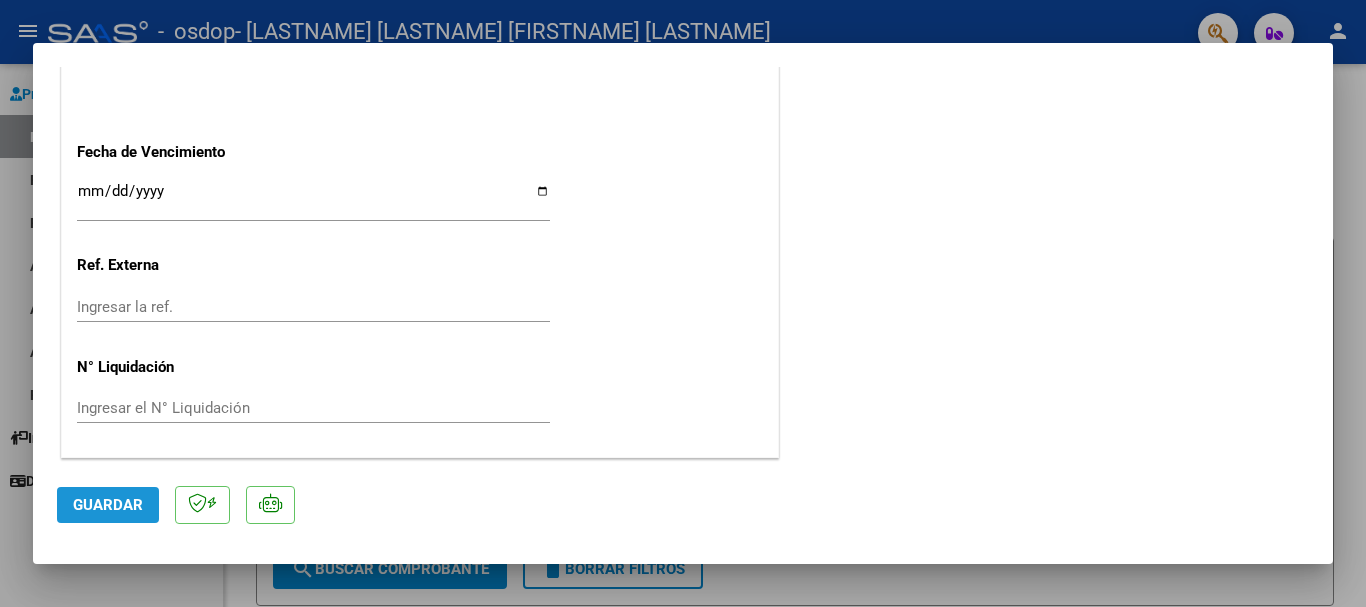 click on "Guardar" 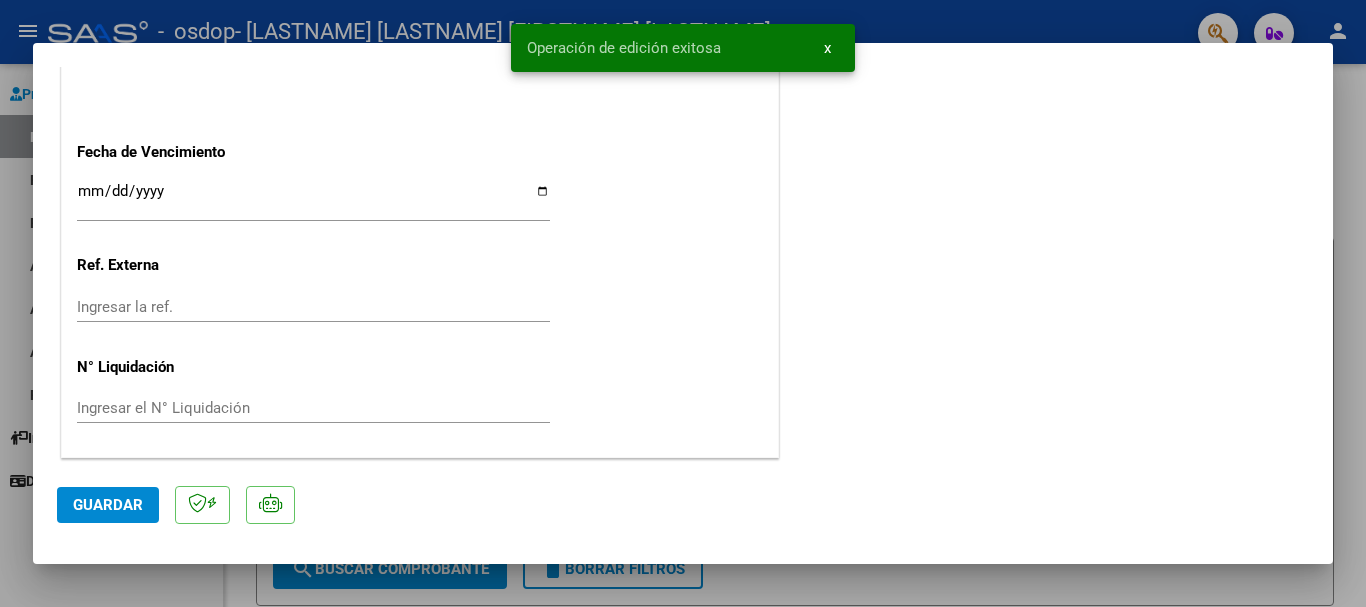 click at bounding box center (683, 303) 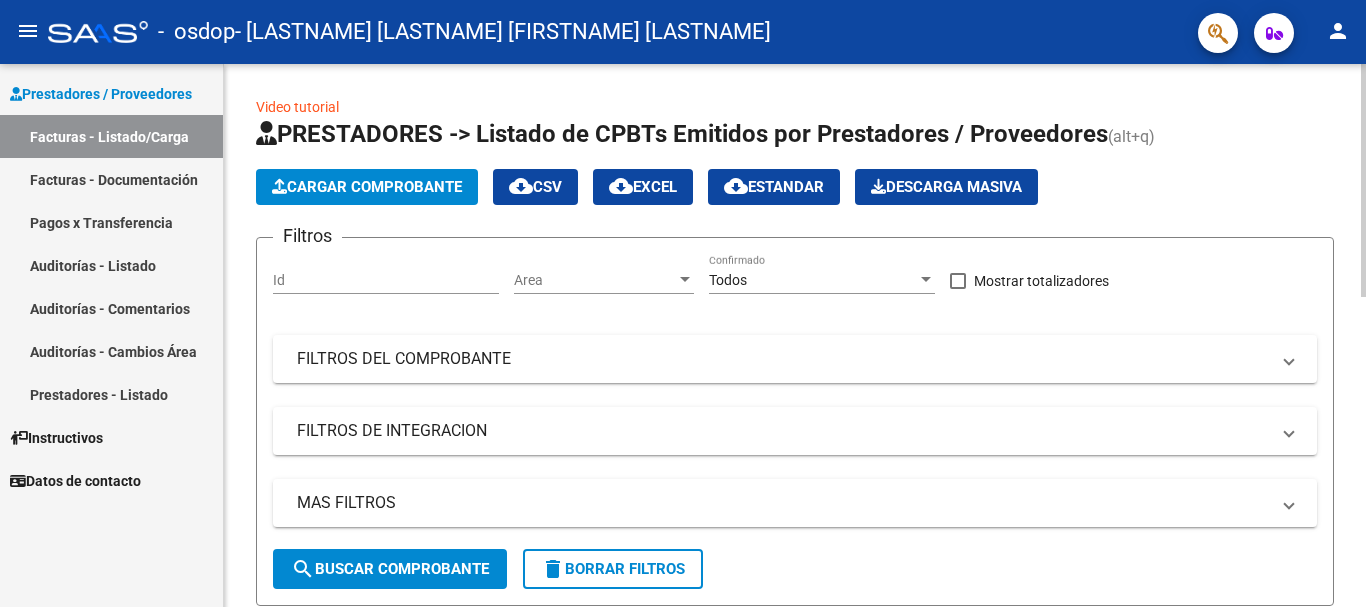 drag, startPoint x: 467, startPoint y: 213, endPoint x: 440, endPoint y: 188, distance: 36.796738 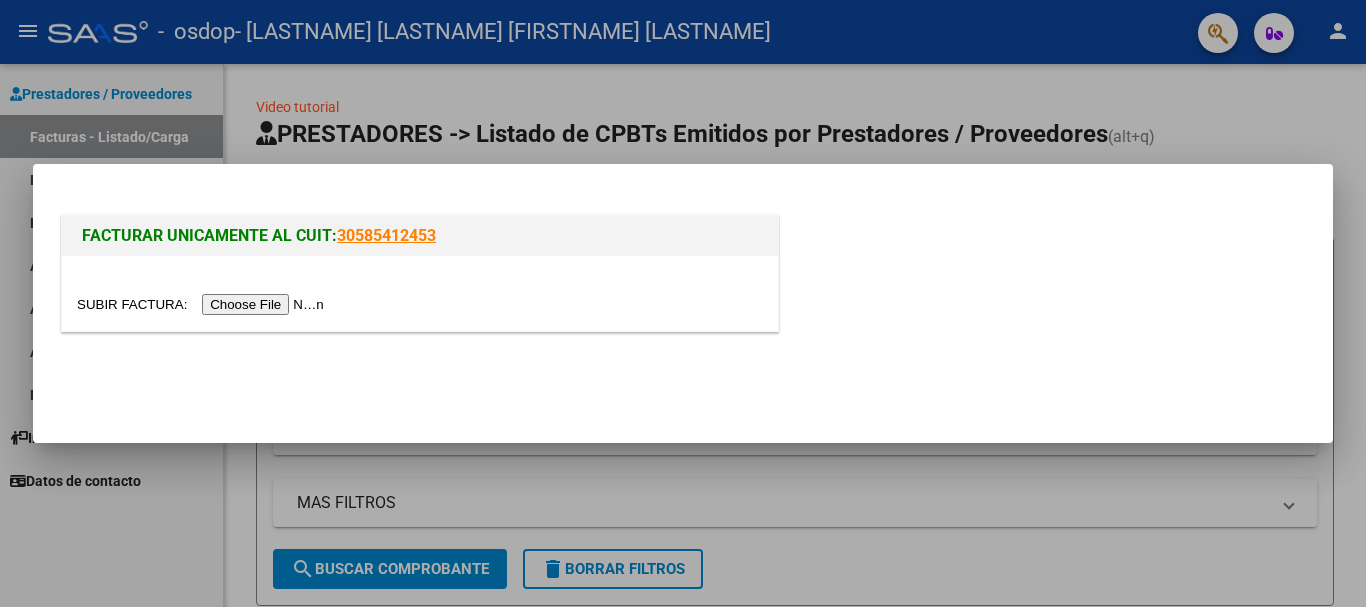 click at bounding box center [420, 293] 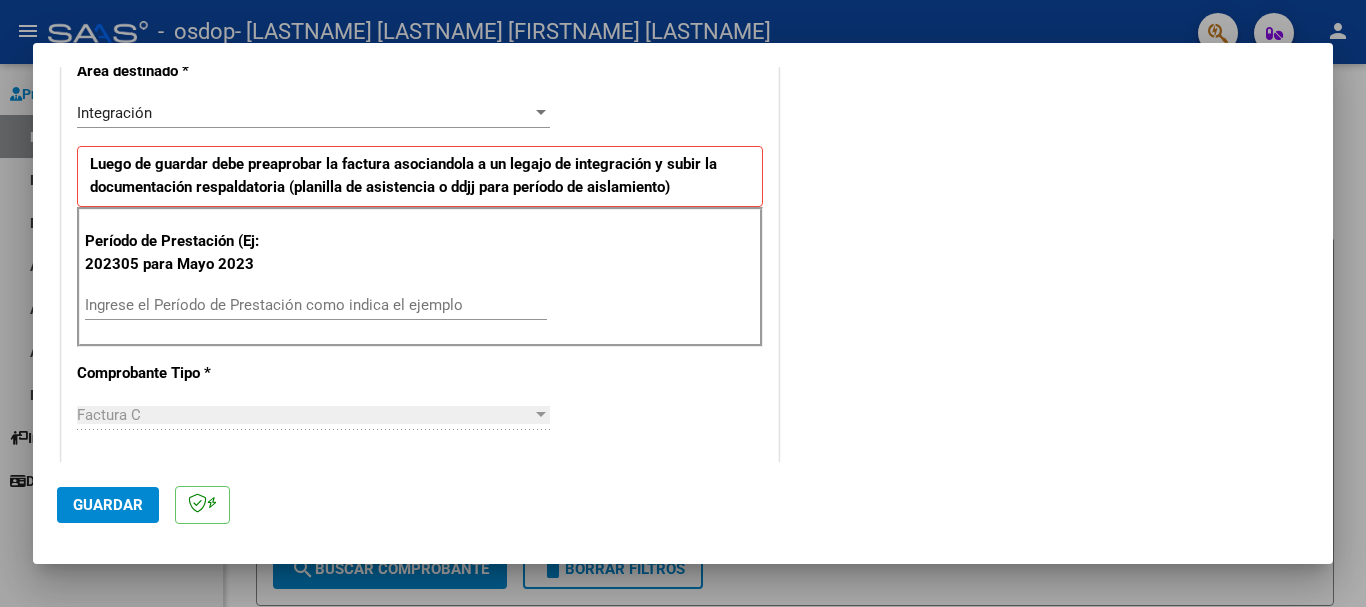 scroll, scrollTop: 442, scrollLeft: 0, axis: vertical 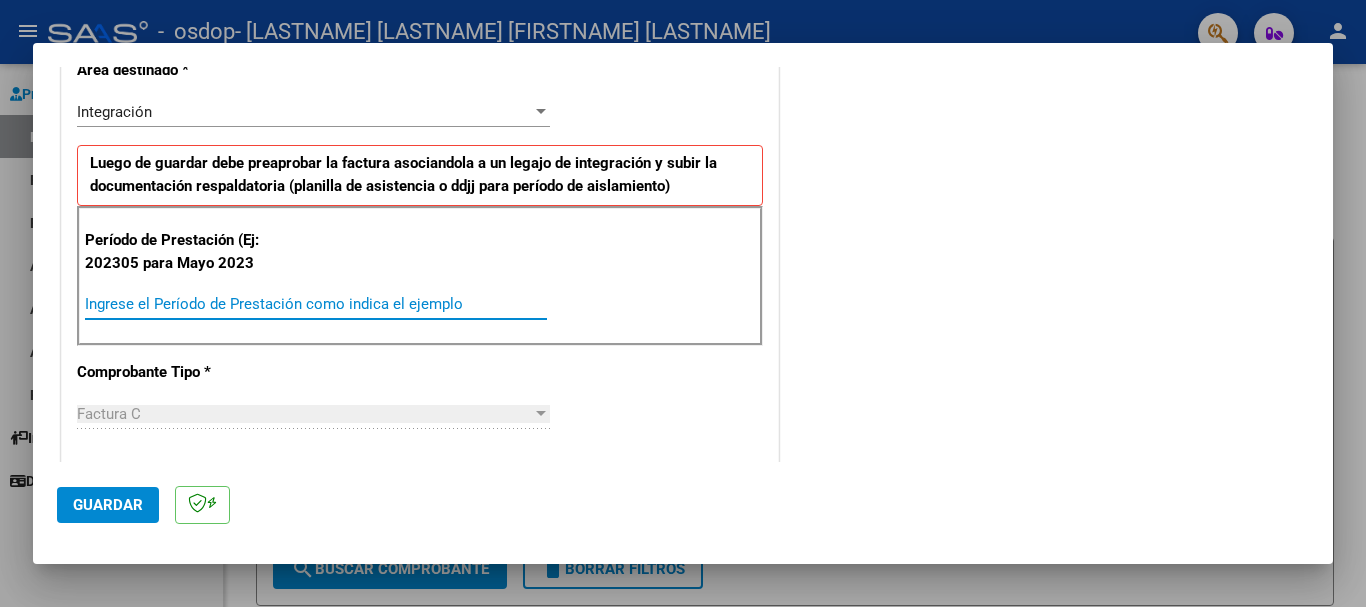 click on "Ingrese el Período de Prestación como indica el ejemplo" at bounding box center (316, 304) 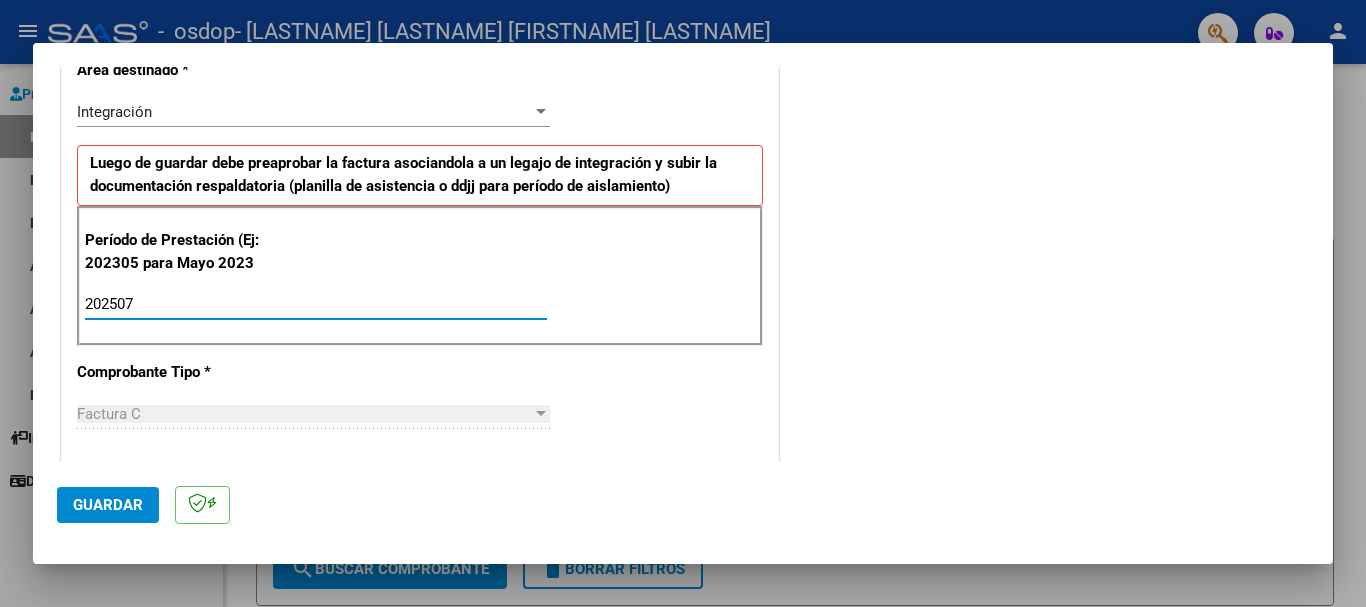 type on "202507" 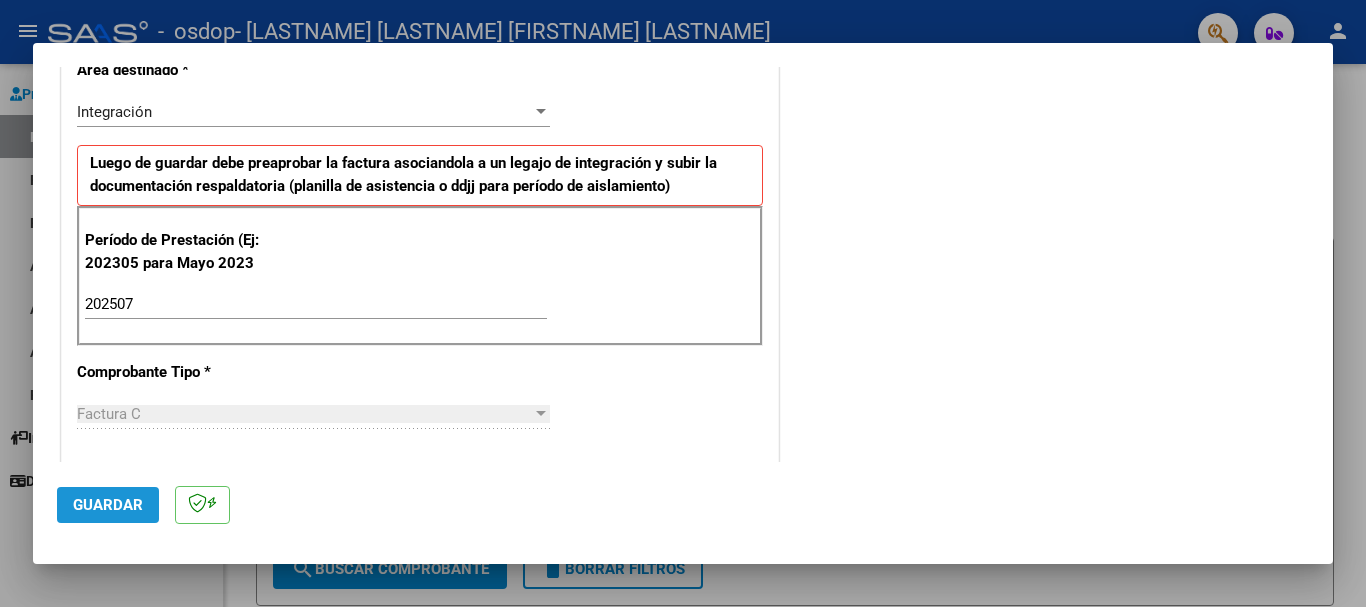 click on "Guardar" 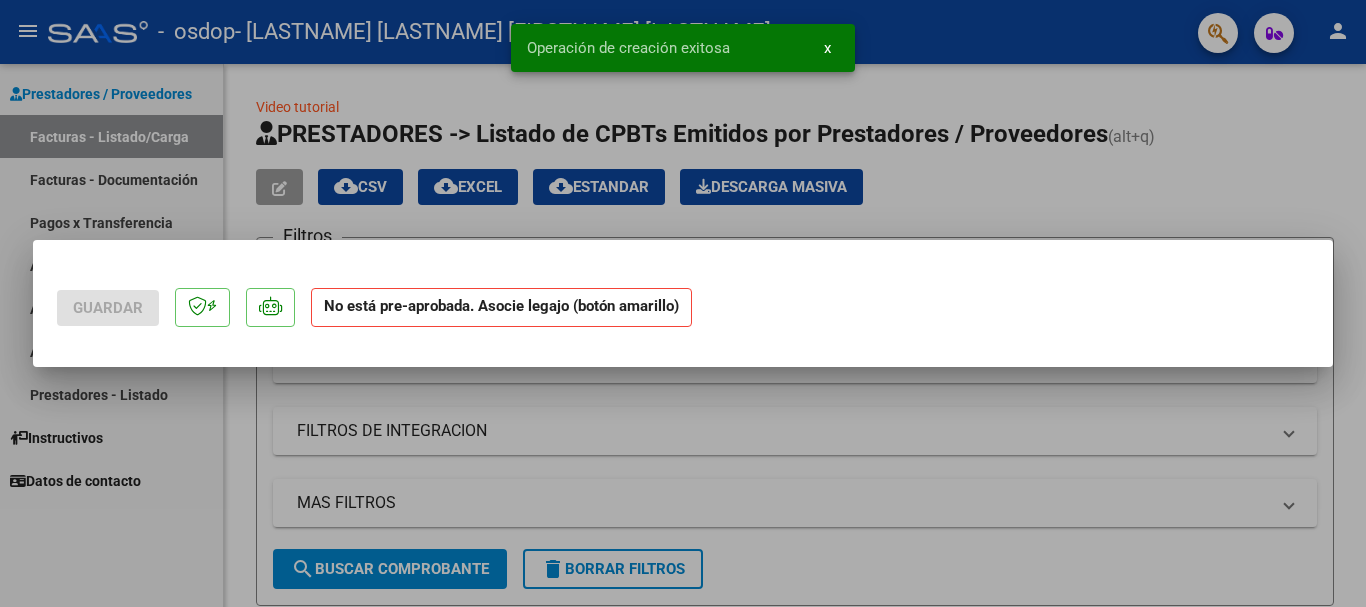 scroll, scrollTop: 0, scrollLeft: 0, axis: both 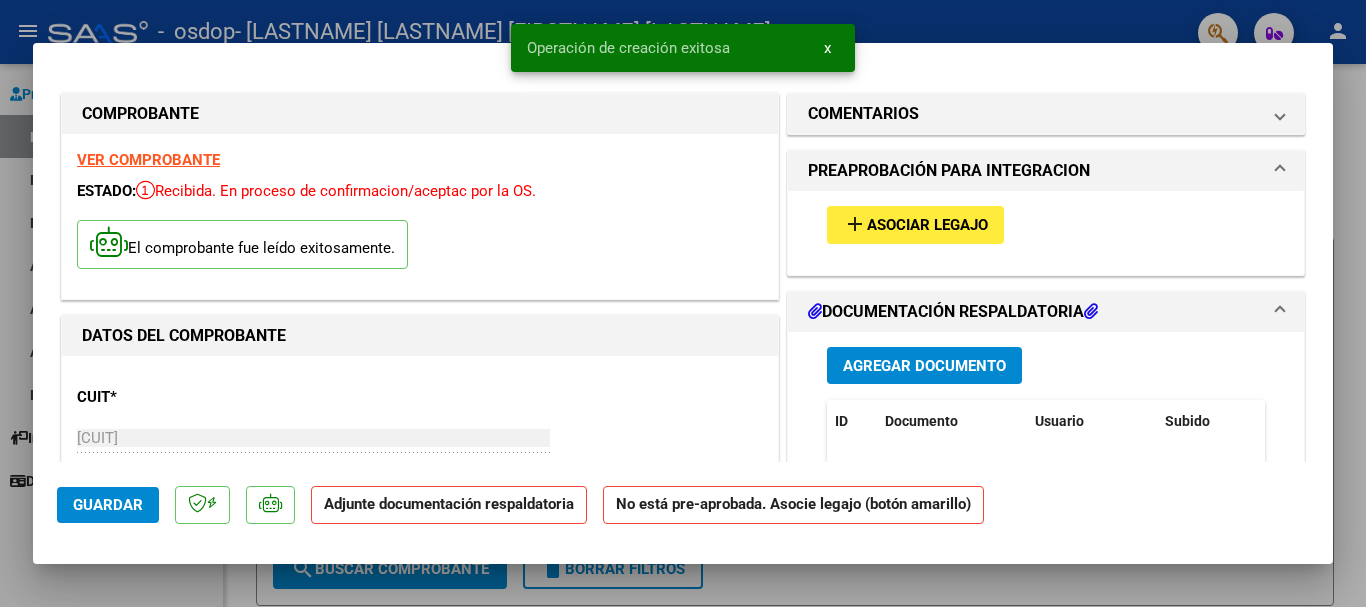 click on "Asociar Legajo" at bounding box center [927, 226] 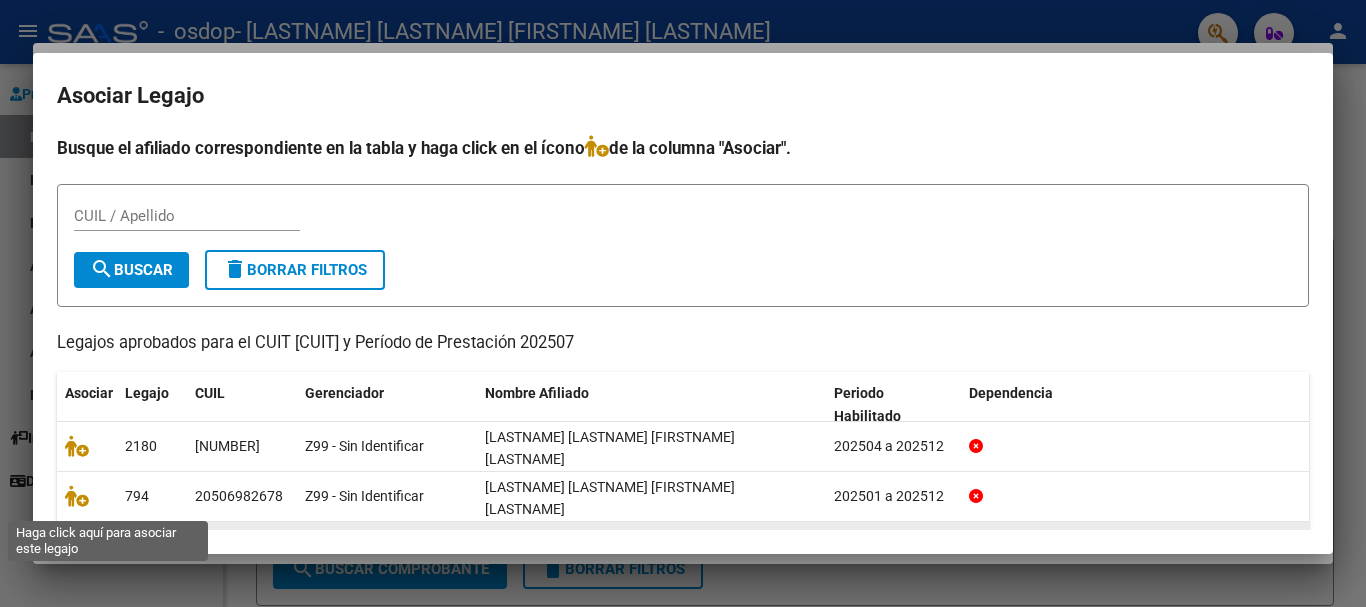 click 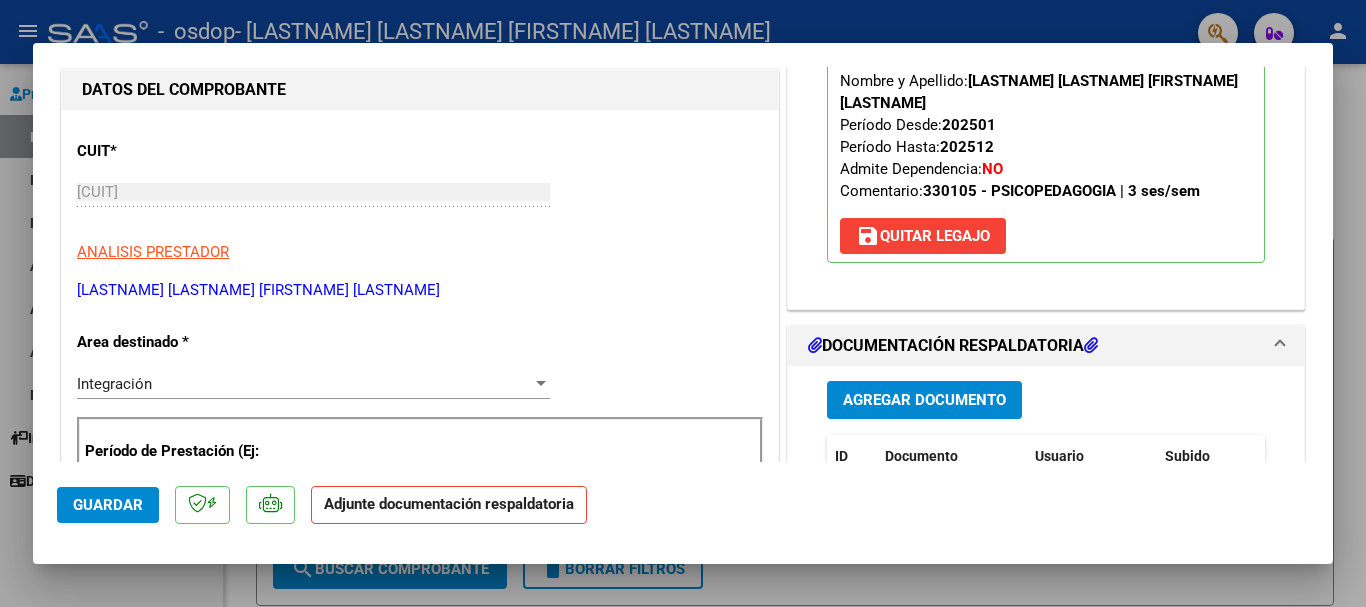scroll, scrollTop: 282, scrollLeft: 0, axis: vertical 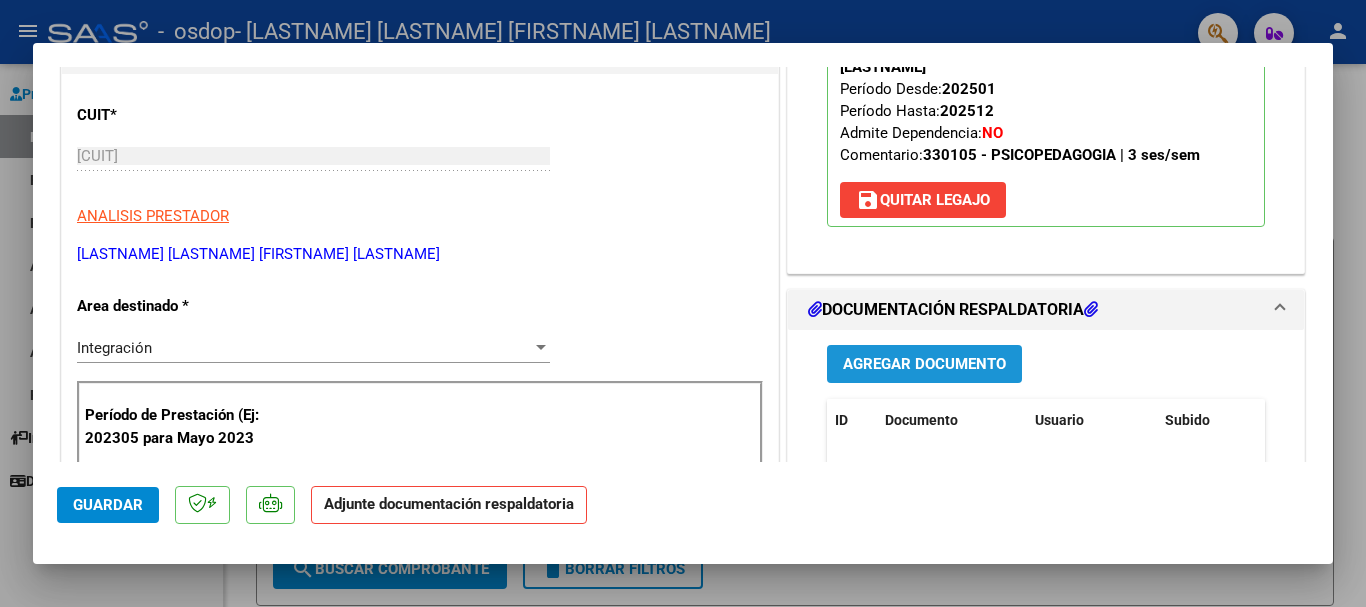 click on "Agregar Documento" at bounding box center [924, 365] 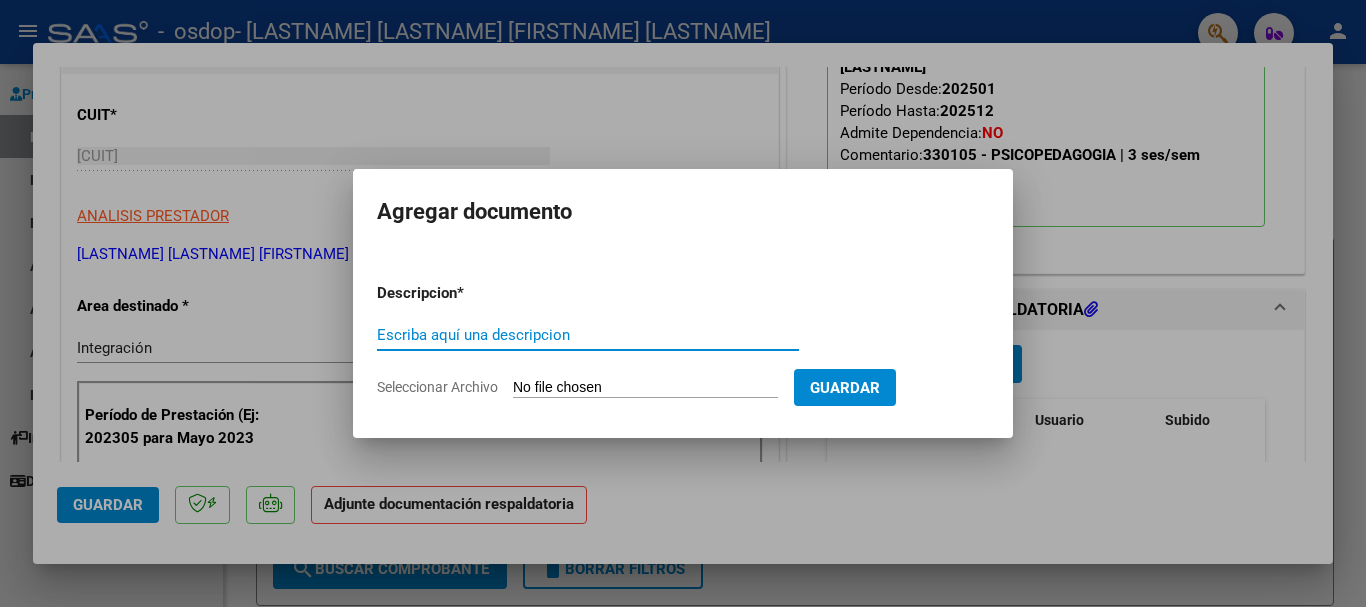 click on "Escriba aquí una descripcion" at bounding box center [588, 335] 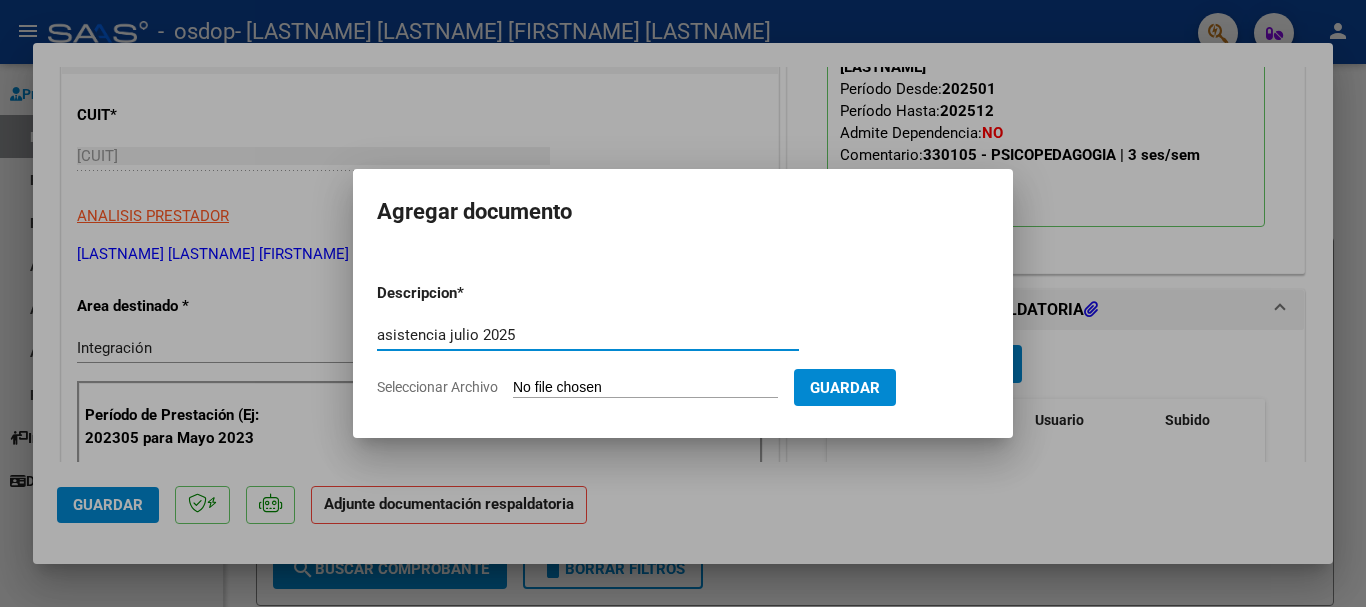 type on "asistencia julio 2025" 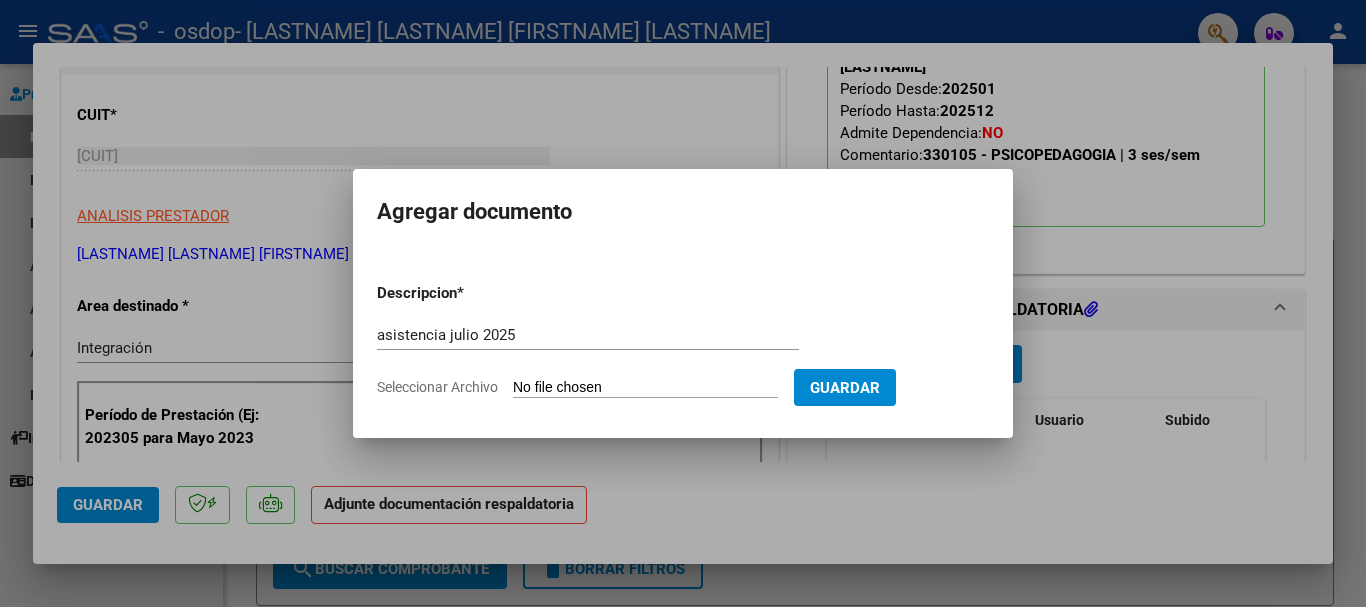 click on "Seleccionar Archivo" 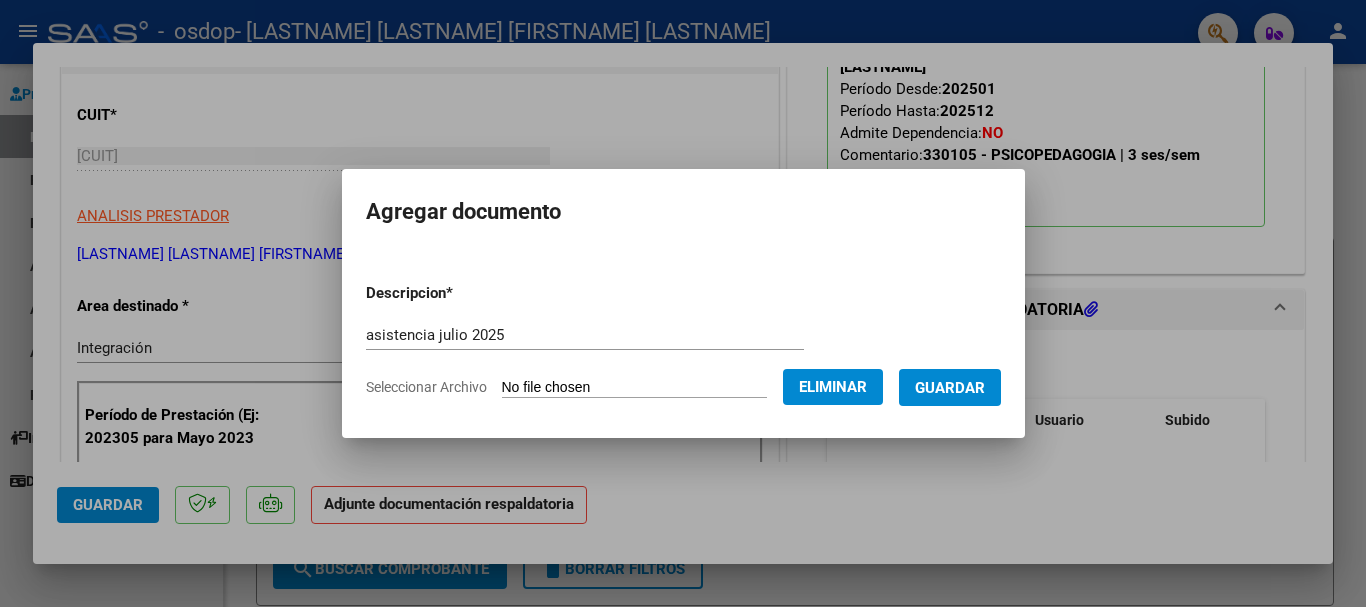 click on "Guardar" at bounding box center (950, 388) 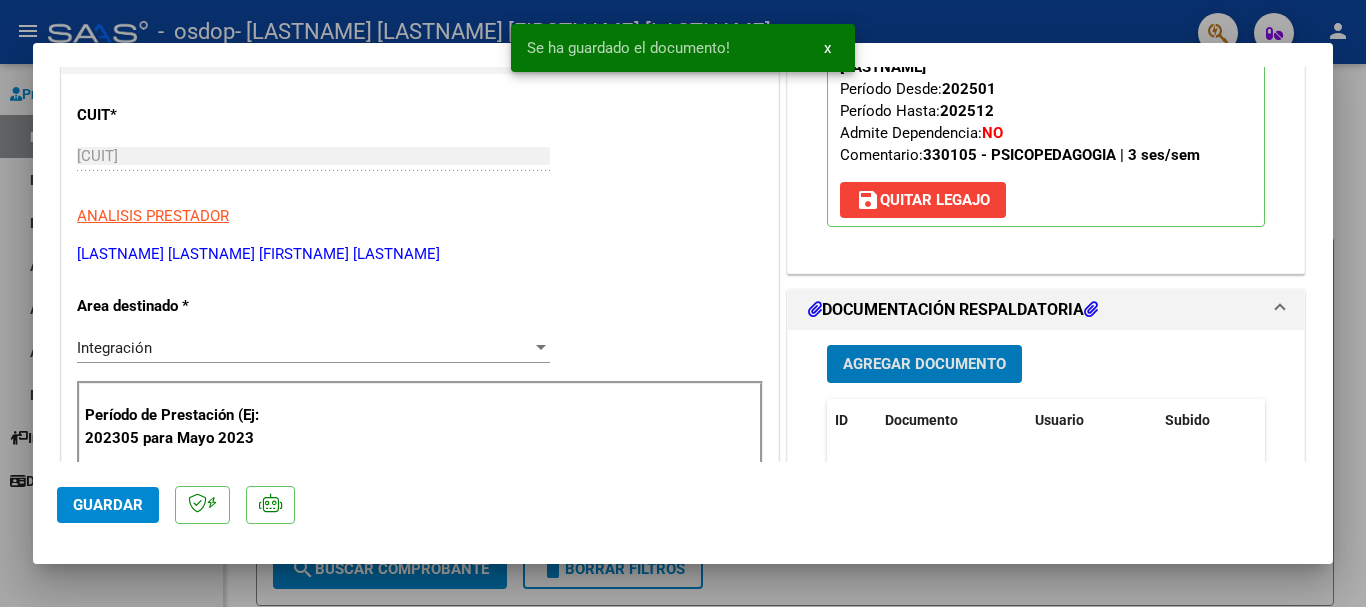 click on "Guardar" 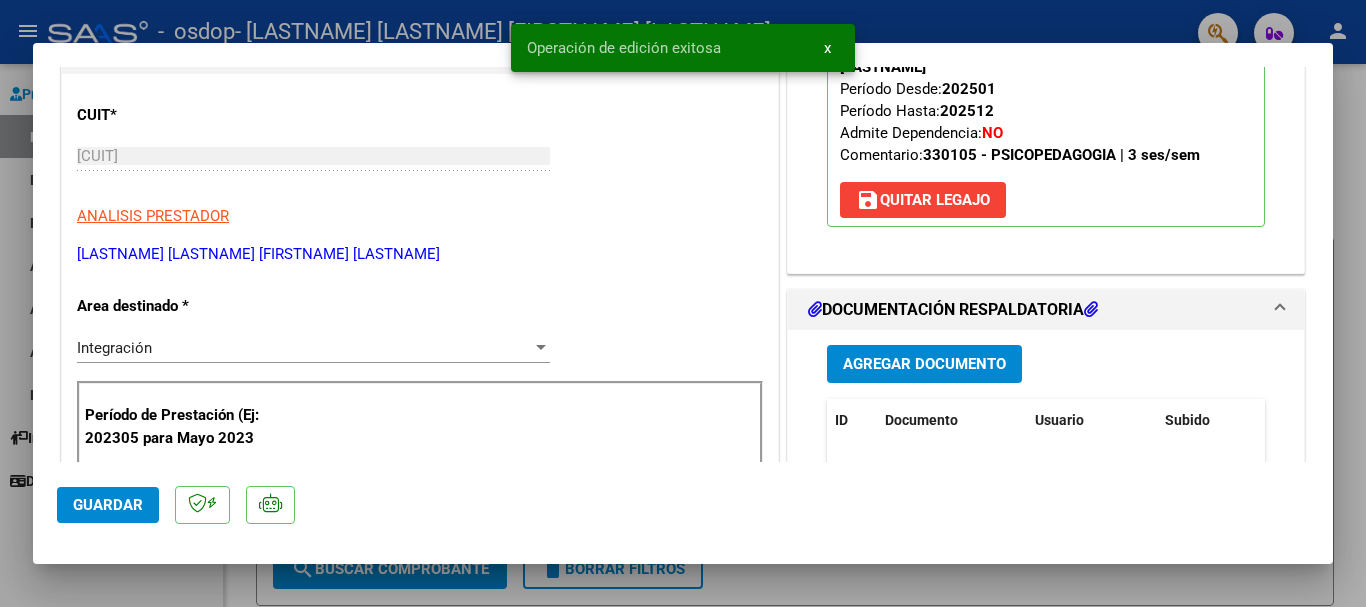 click at bounding box center (683, 303) 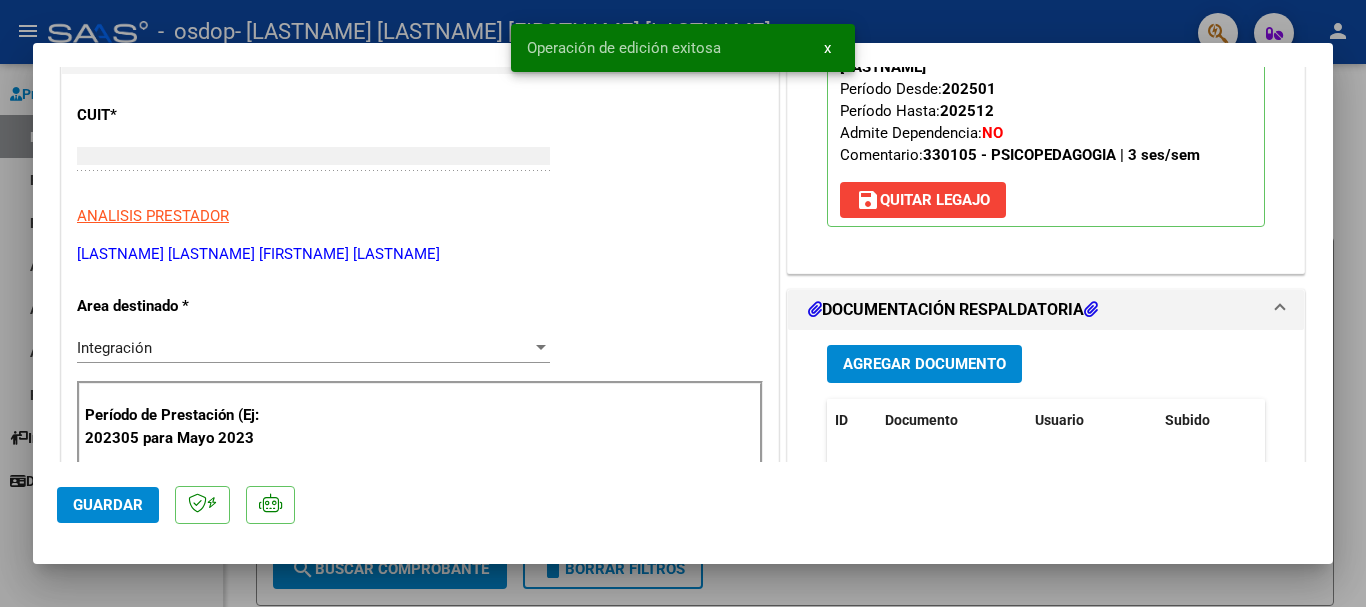 scroll, scrollTop: 221, scrollLeft: 0, axis: vertical 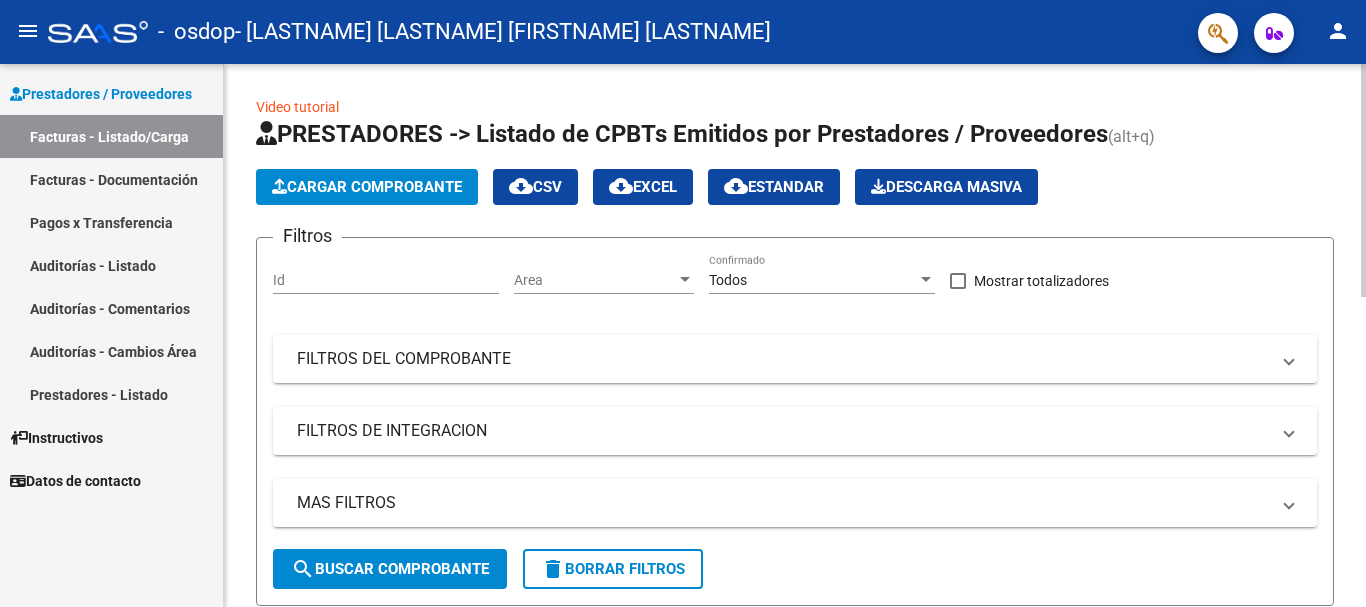 click on "Cargar Comprobante" 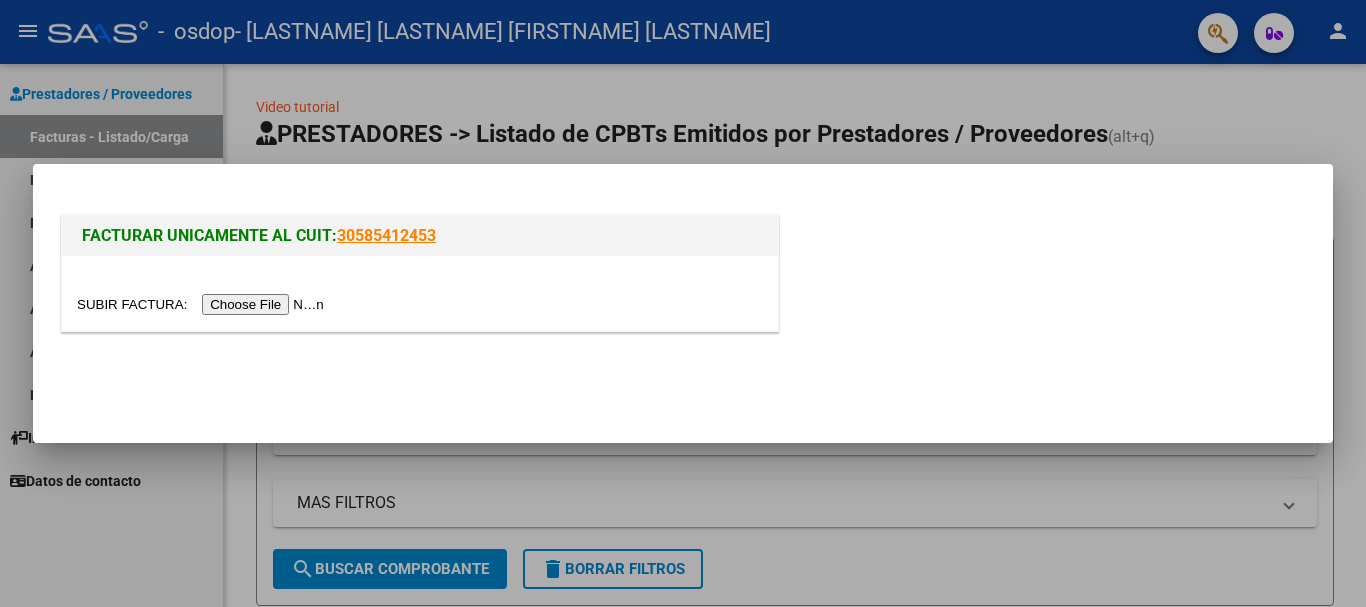 click at bounding box center (203, 304) 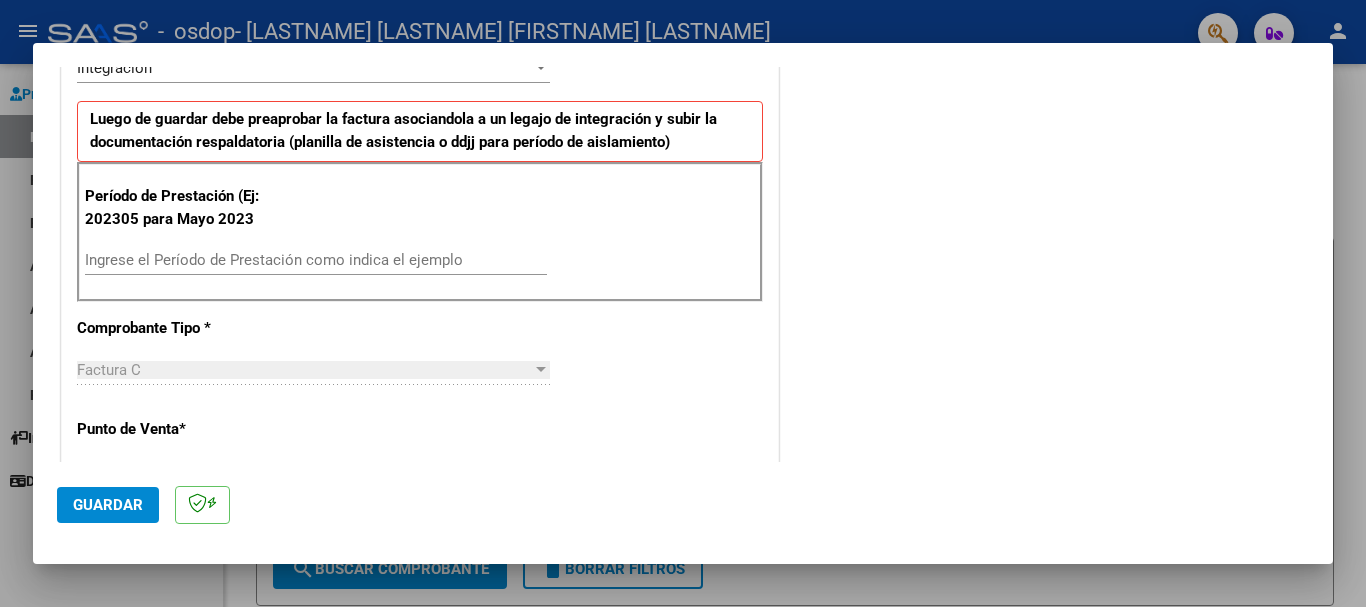 scroll, scrollTop: 489, scrollLeft: 0, axis: vertical 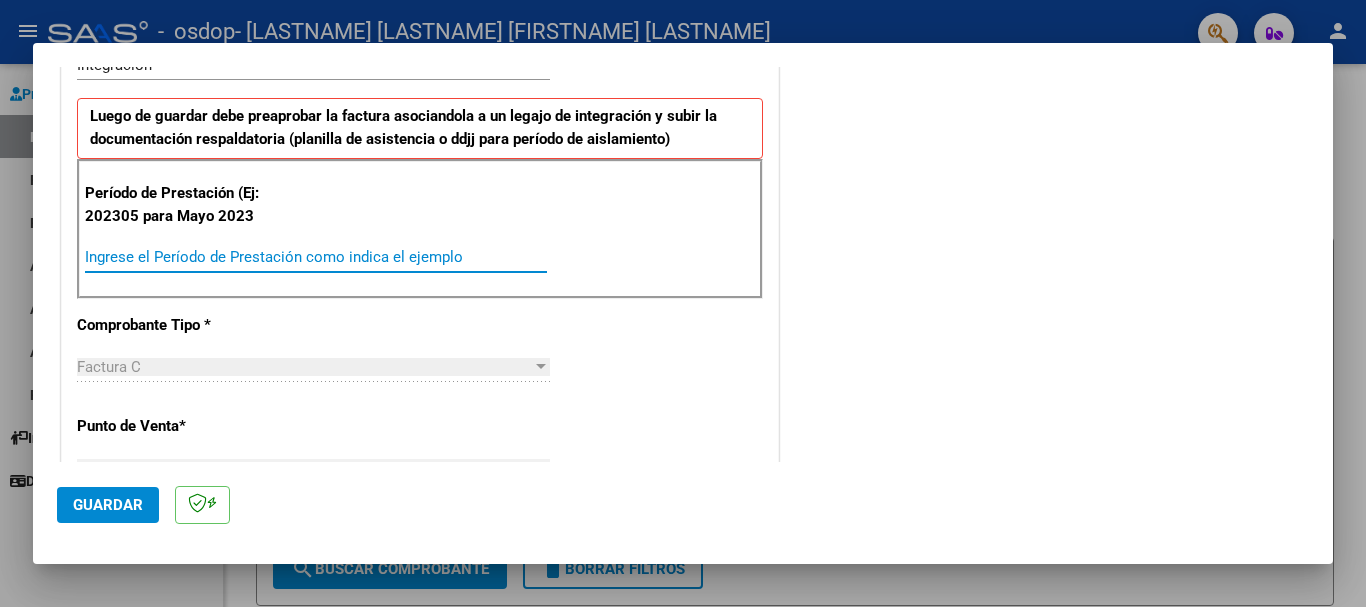 click on "Ingrese el Período de Prestación como indica el ejemplo" at bounding box center (316, 257) 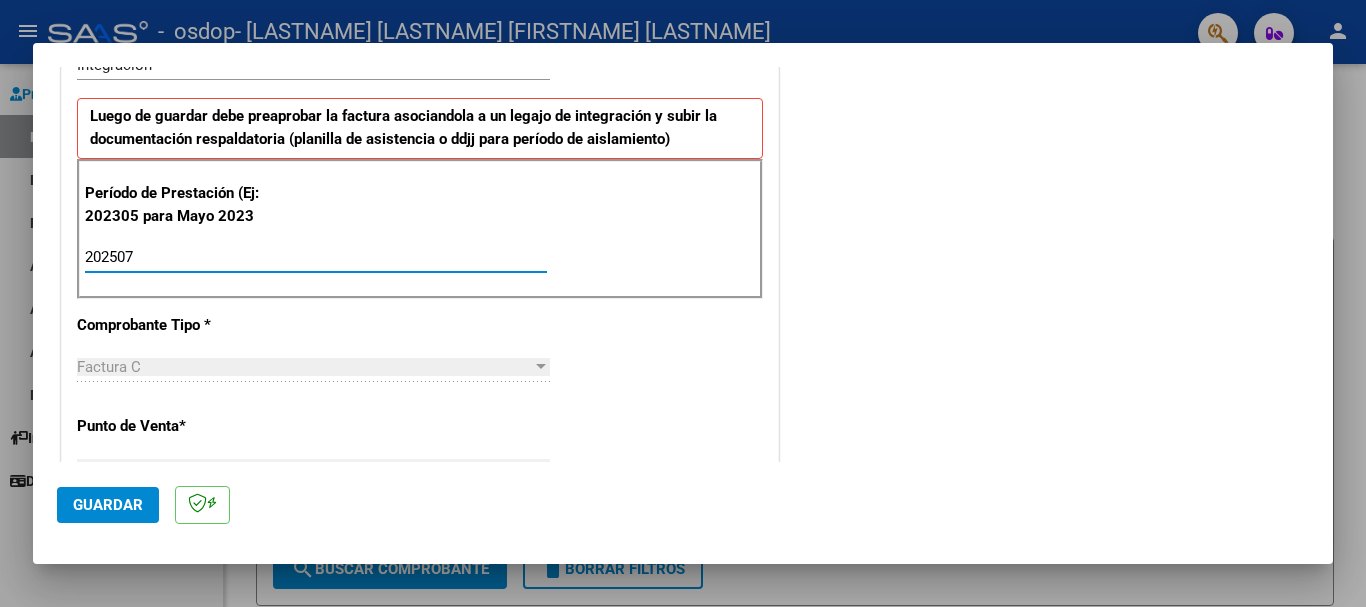 type on "202507" 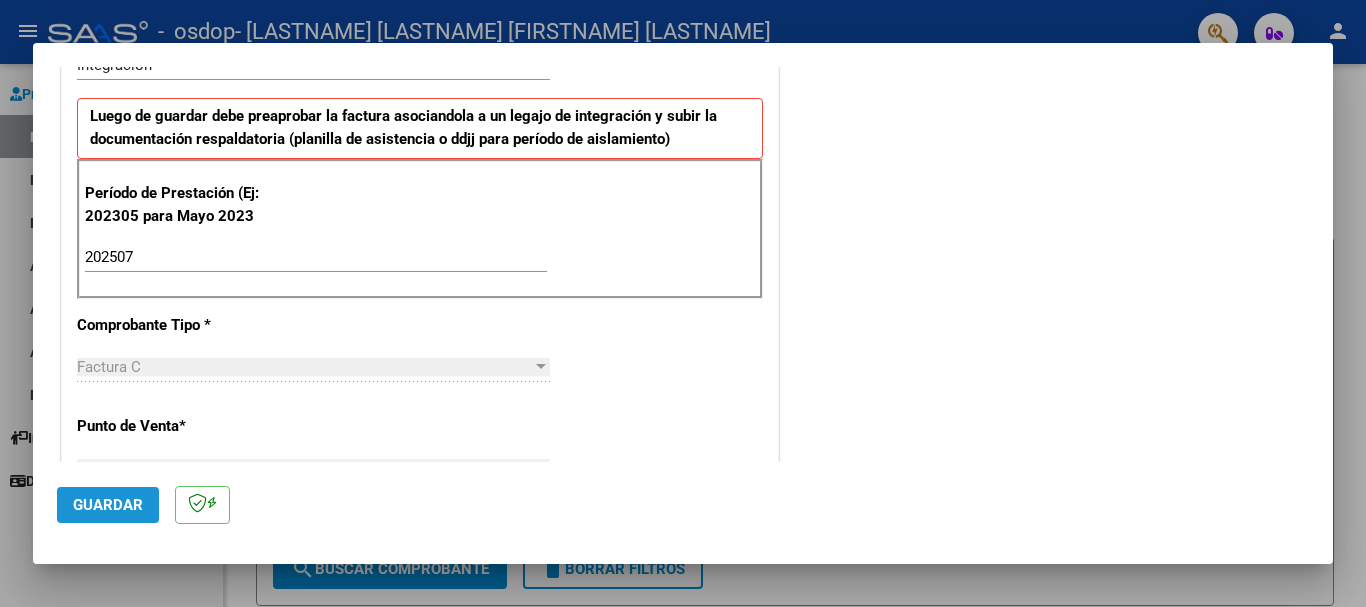 click on "Guardar" 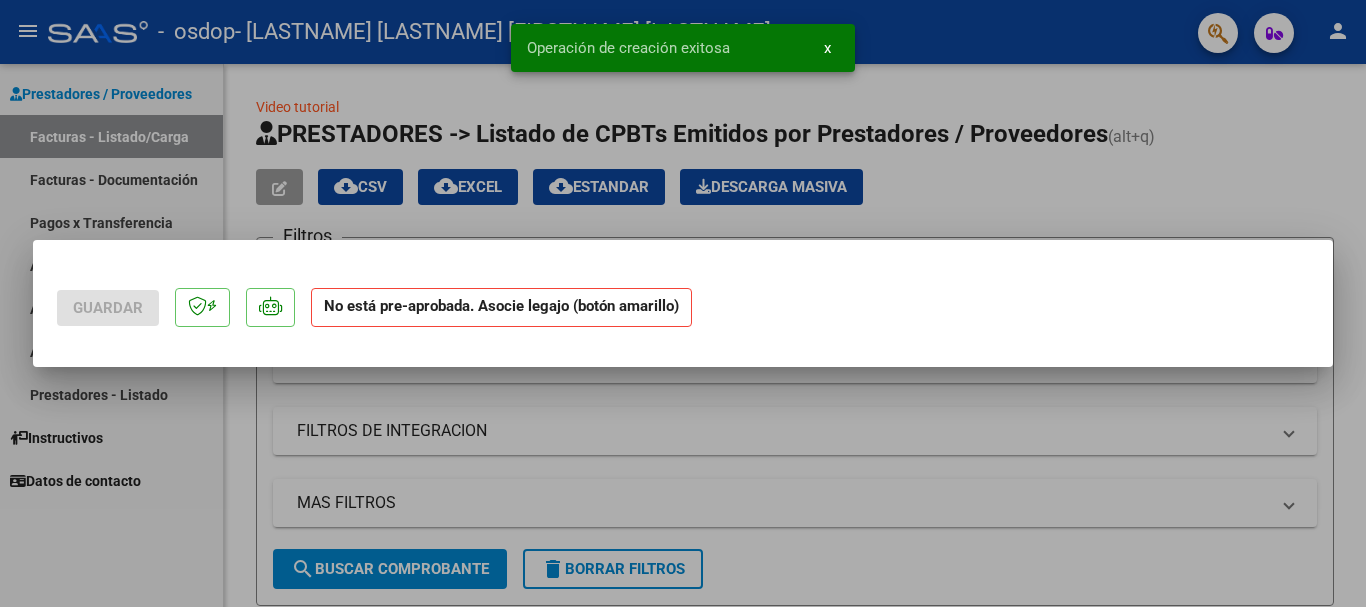 scroll, scrollTop: 0, scrollLeft: 0, axis: both 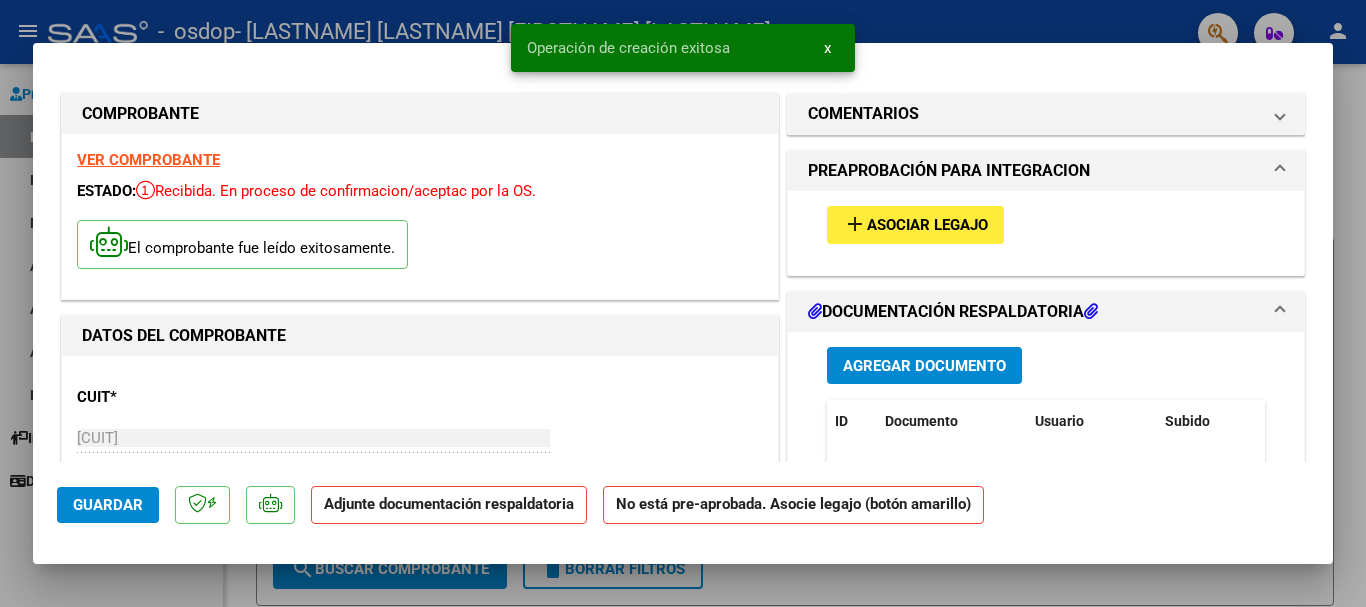 click on "Asociar Legajo" at bounding box center (927, 226) 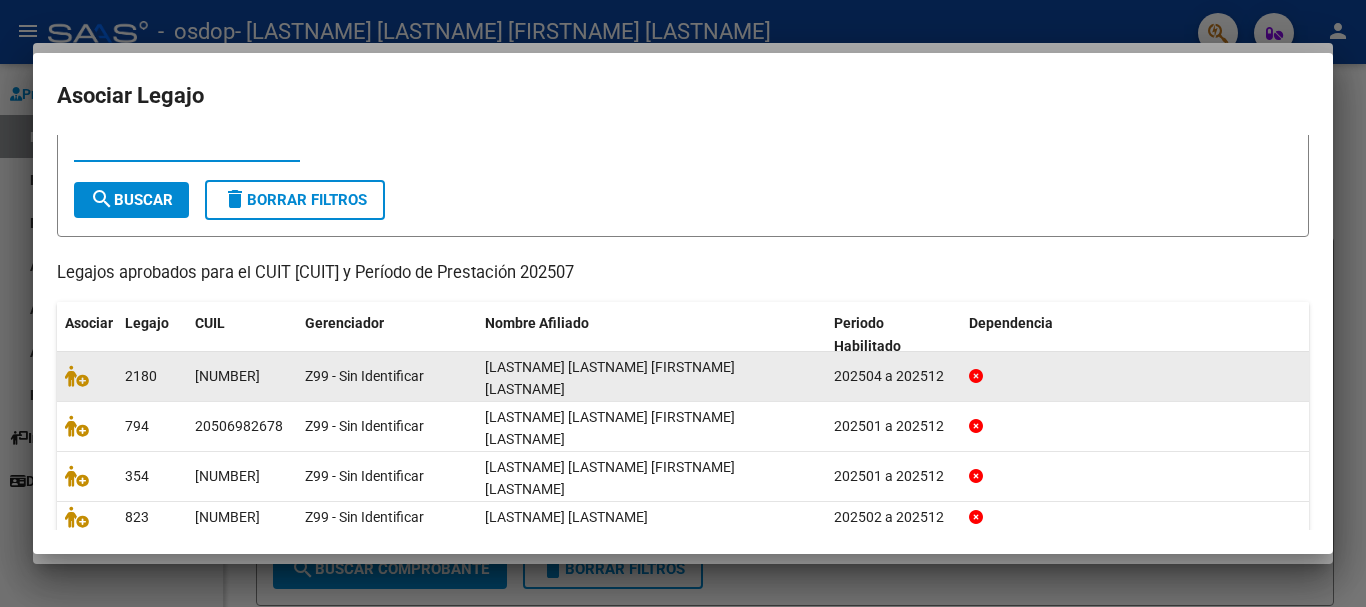 scroll, scrollTop: 72, scrollLeft: 0, axis: vertical 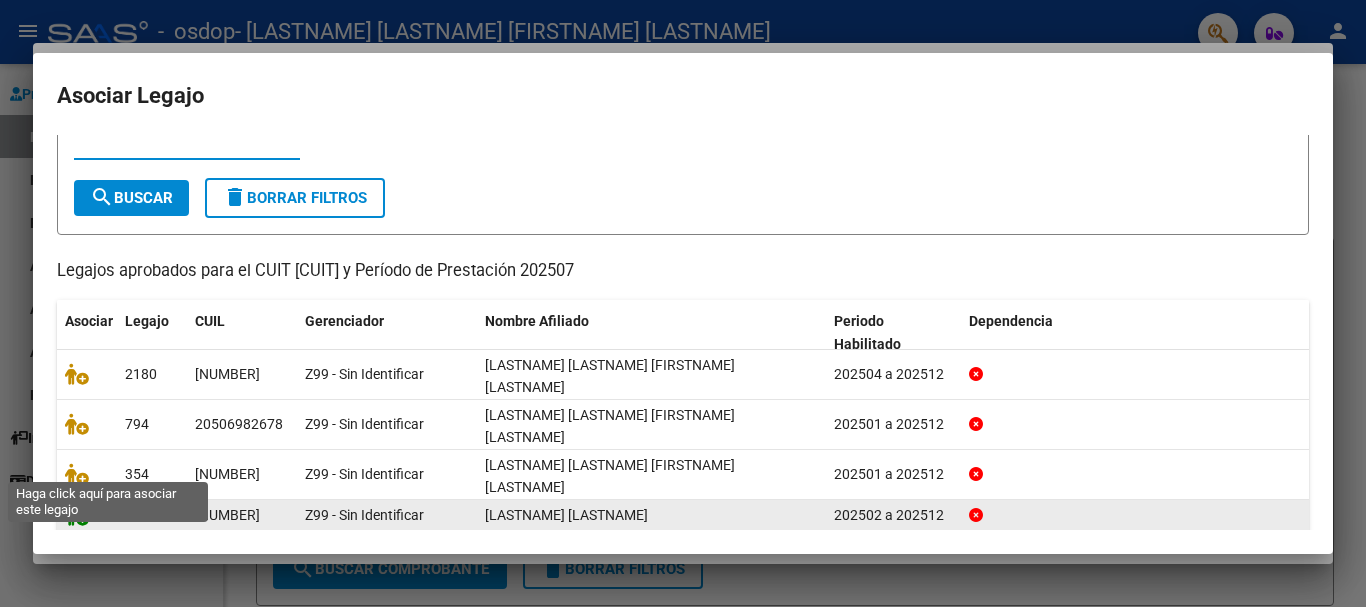 click 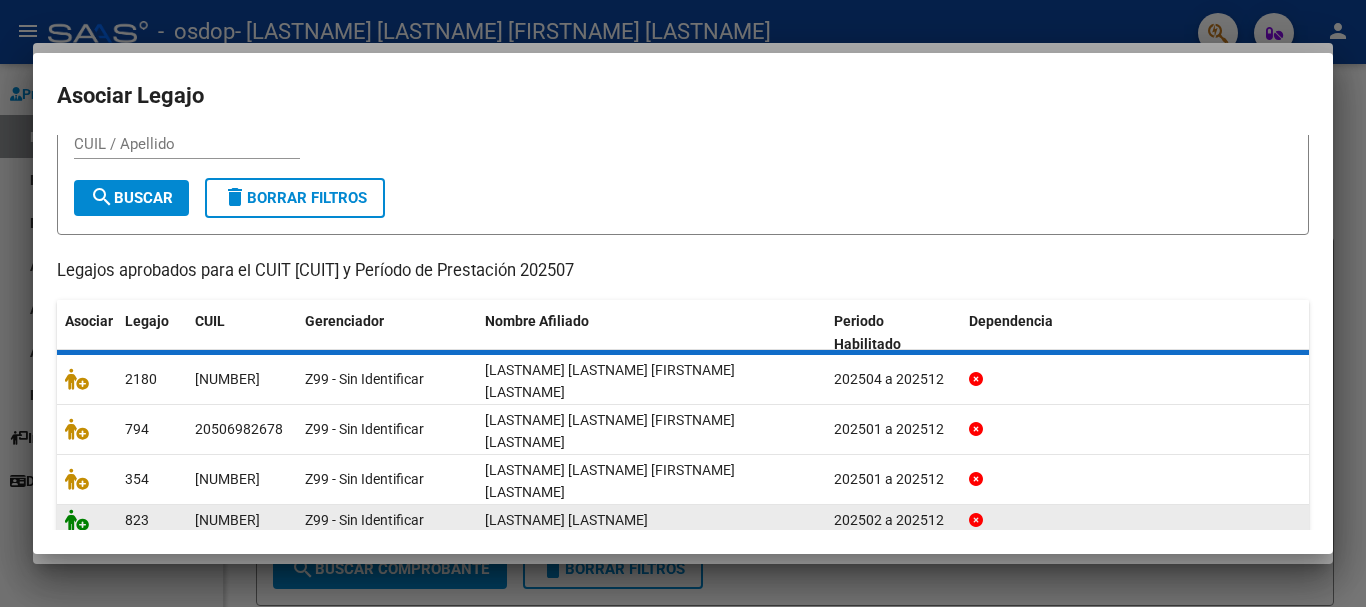 scroll, scrollTop: 85, scrollLeft: 0, axis: vertical 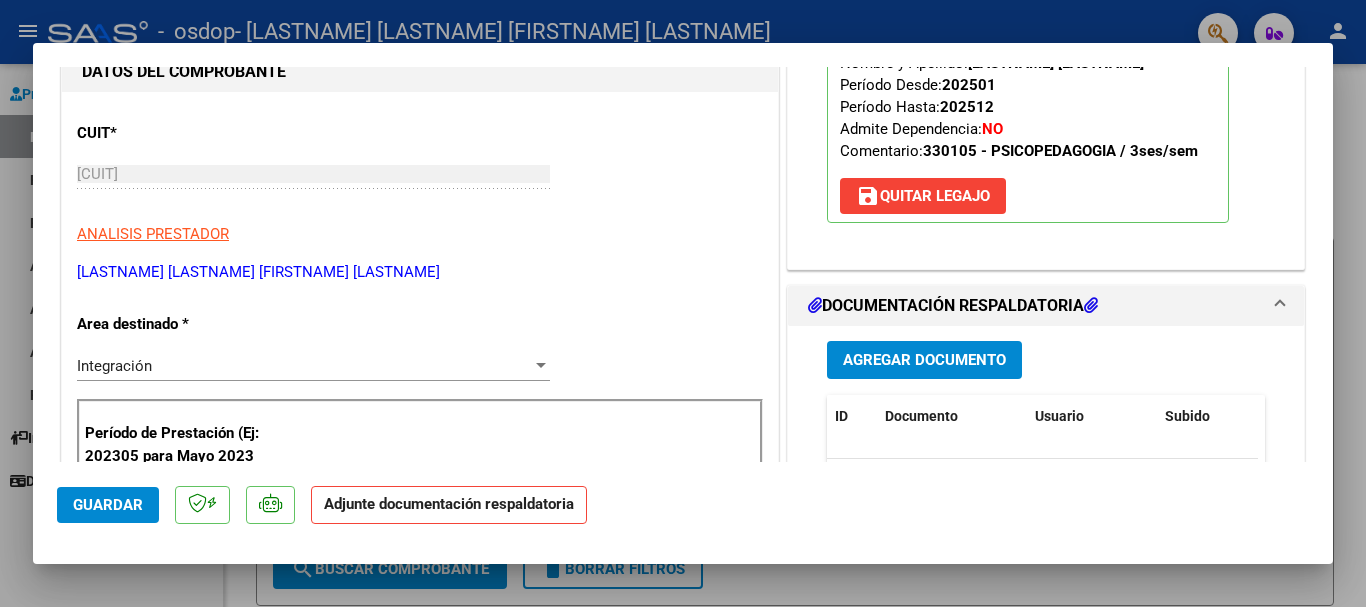 click on "Agregar Documento" at bounding box center [924, 361] 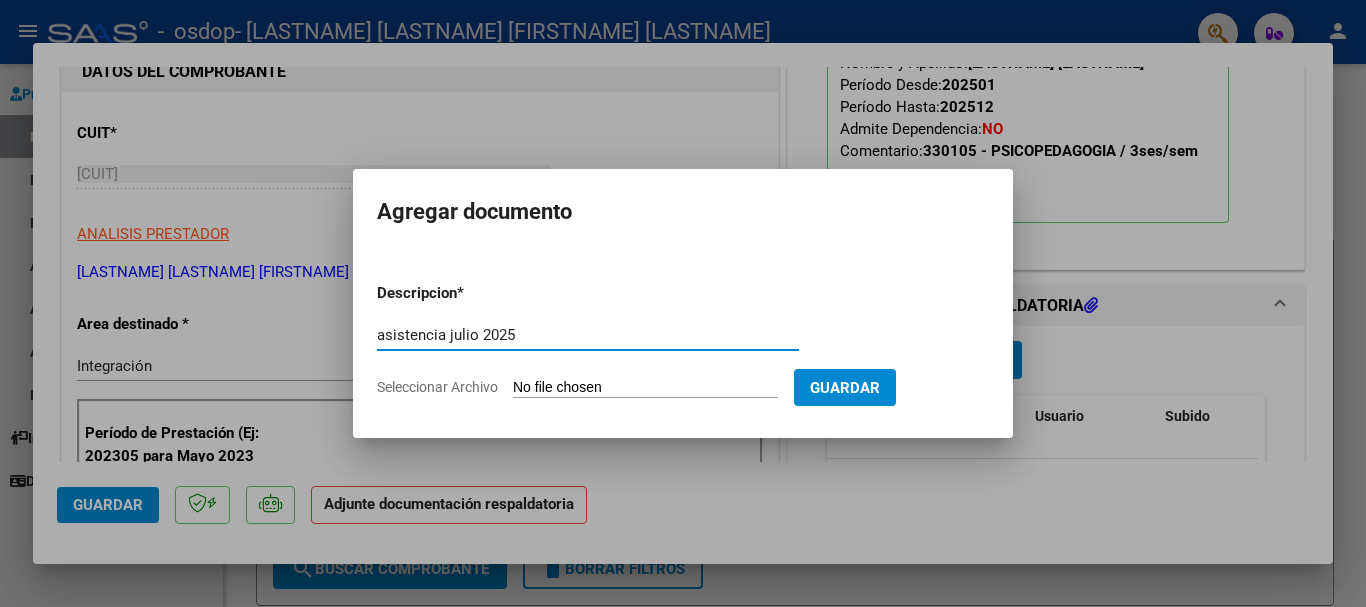 type on "asistencia julio 2025" 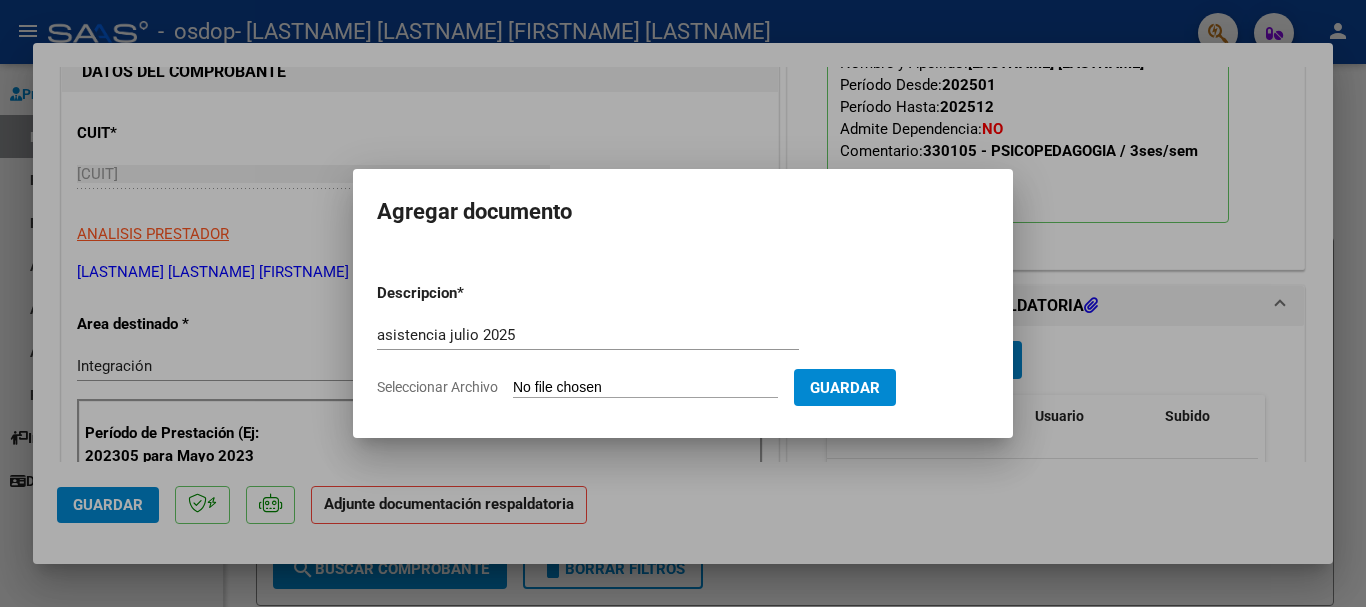type on "C:\fakepath\soria asis julio 25.pdf" 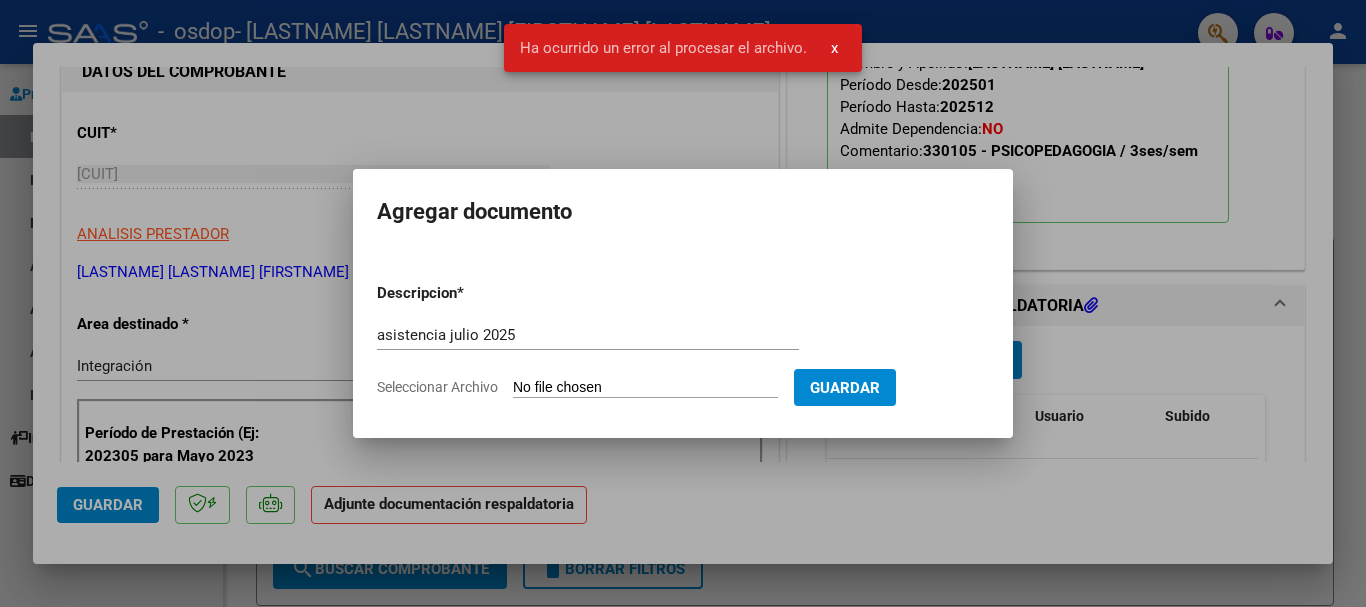 click on "Seleccionar Archivo" 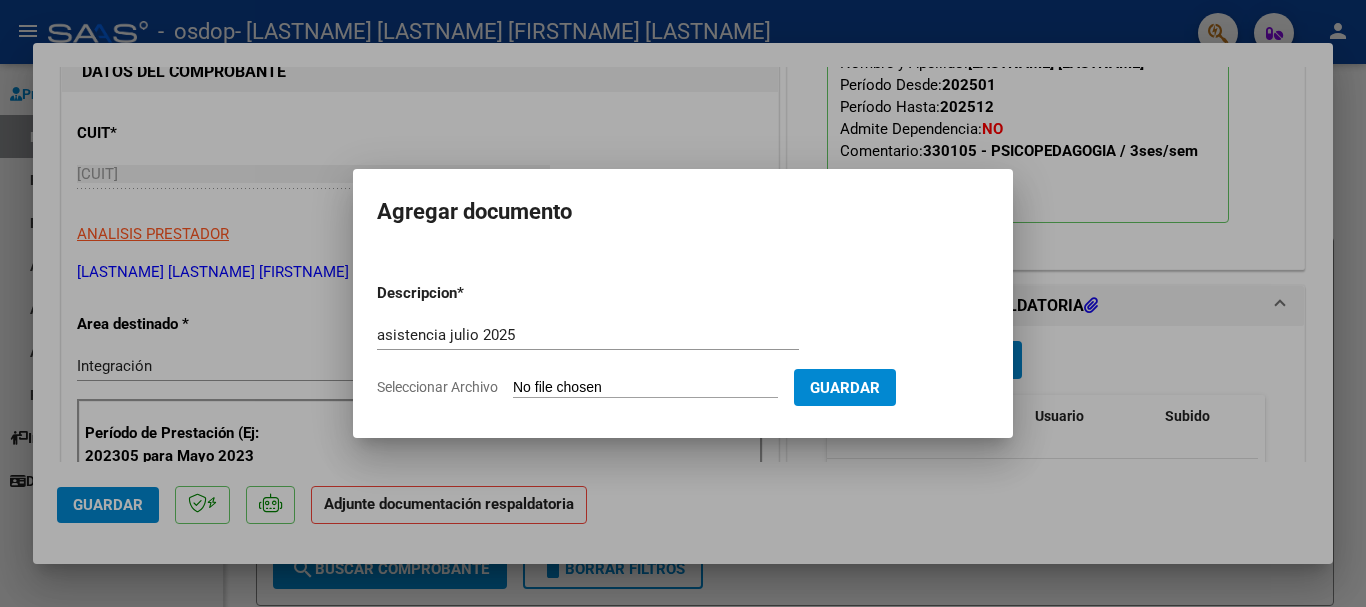 type on "C:\fakepath\soria asis julio 25.pdf" 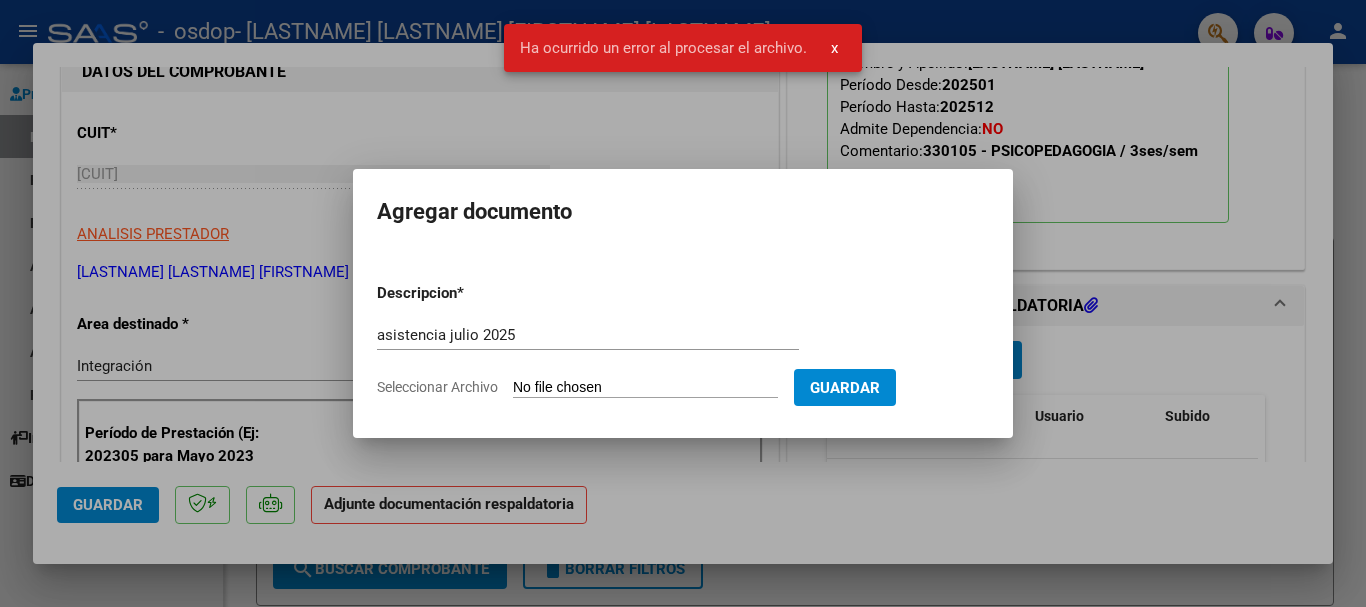 click on "Seleccionar Archivo" 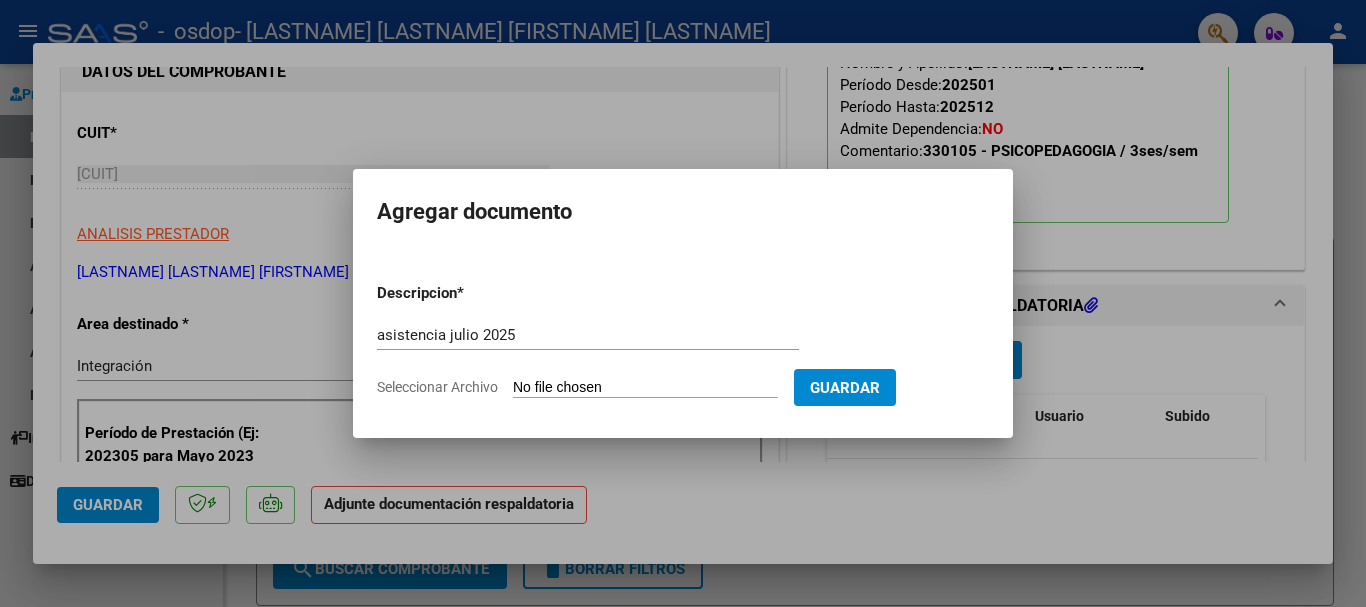 type on "C:\fakepath\soria asis julio 25.pdf" 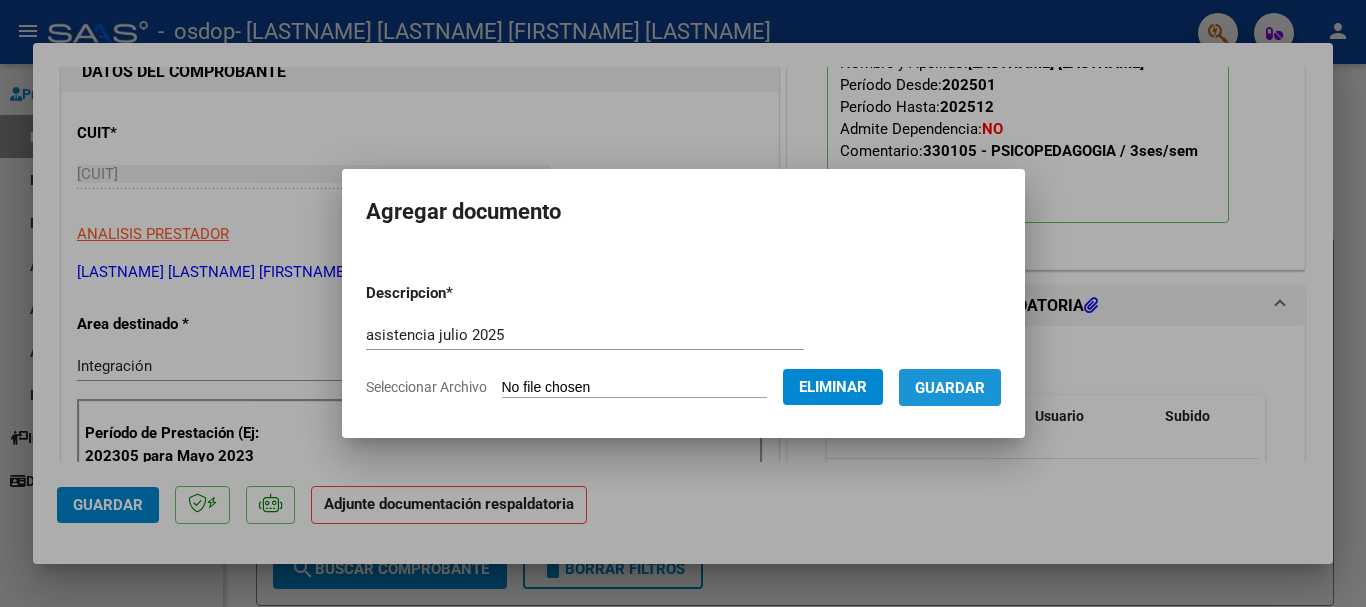 click on "Guardar" at bounding box center (950, 388) 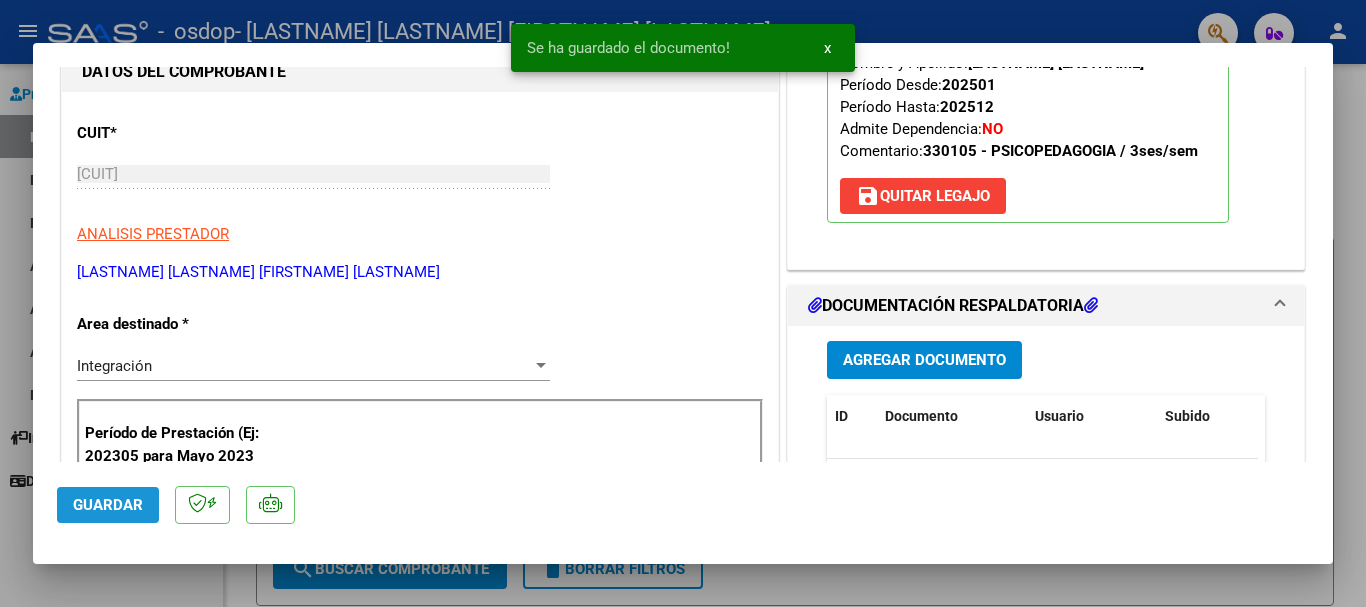 click on "Guardar" 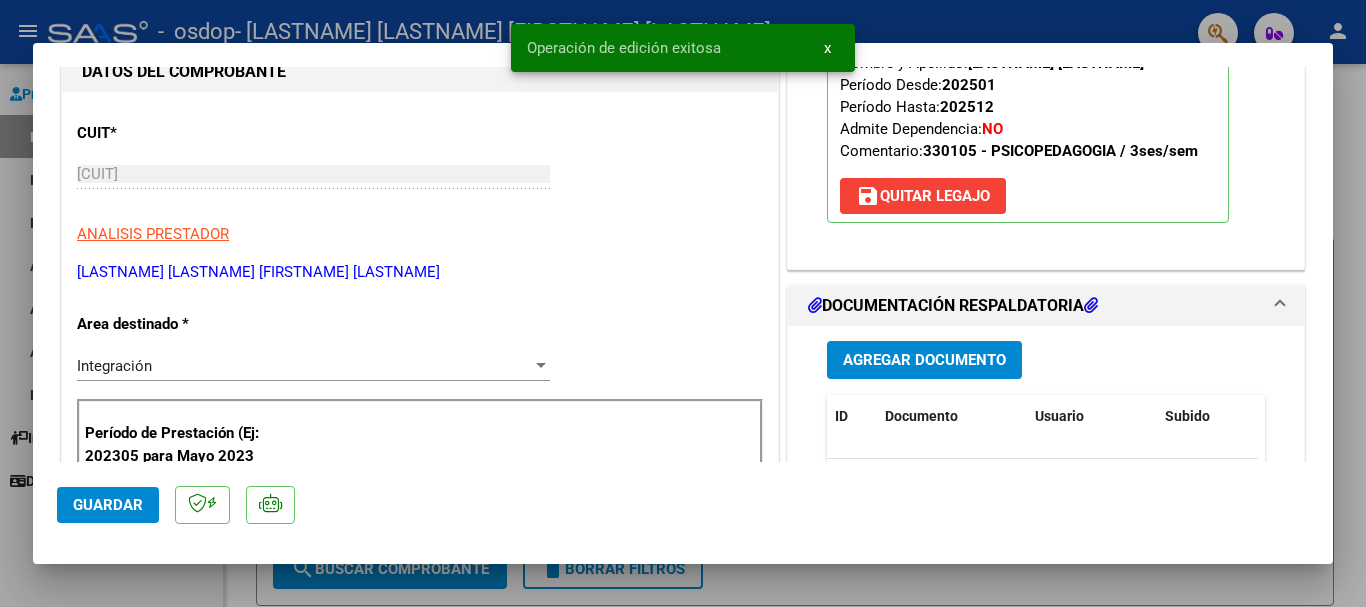 click at bounding box center [683, 303] 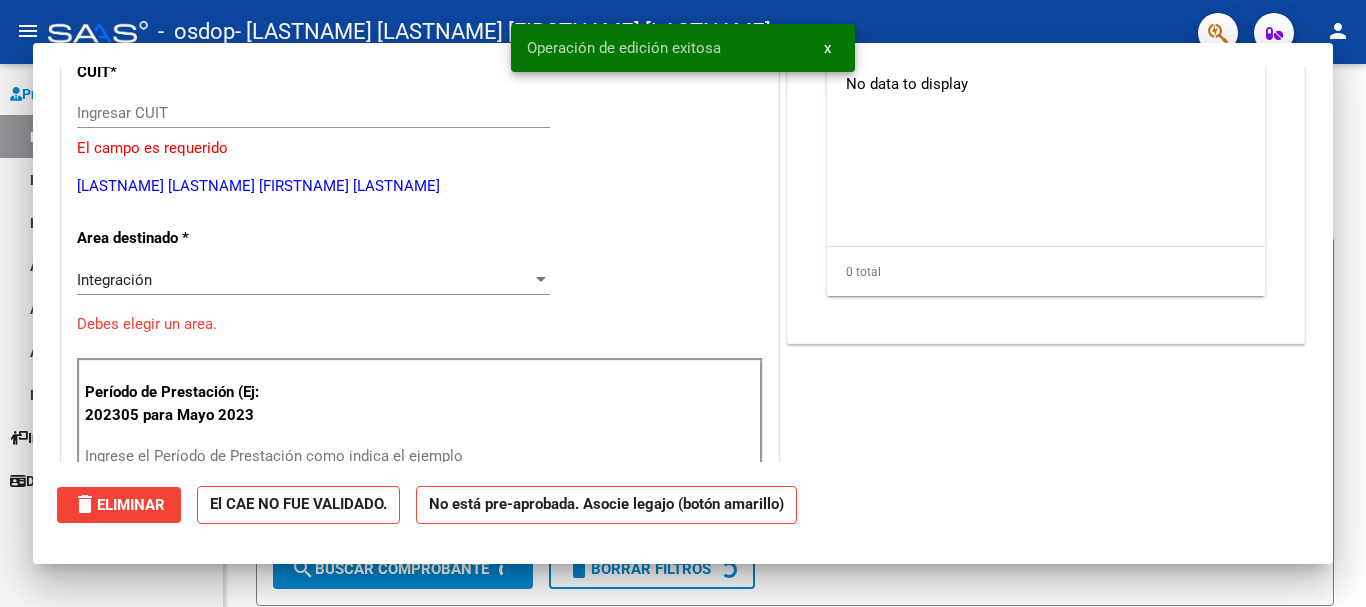 scroll, scrollTop: 0, scrollLeft: 0, axis: both 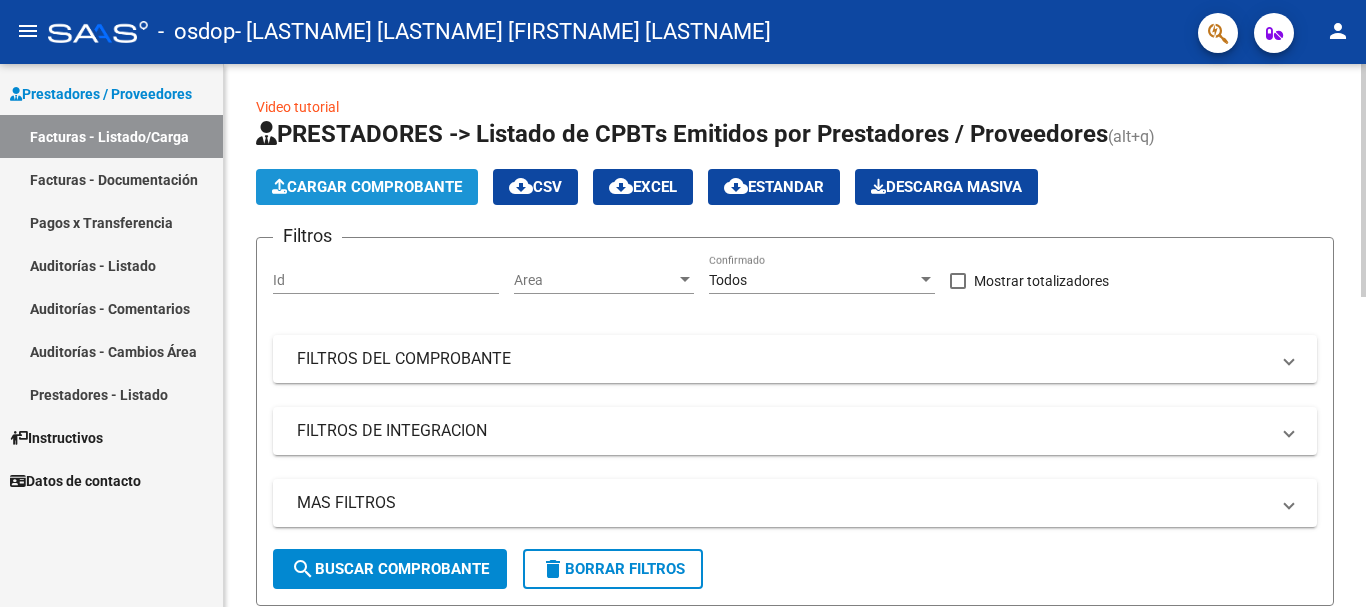 click on "Cargar Comprobante" 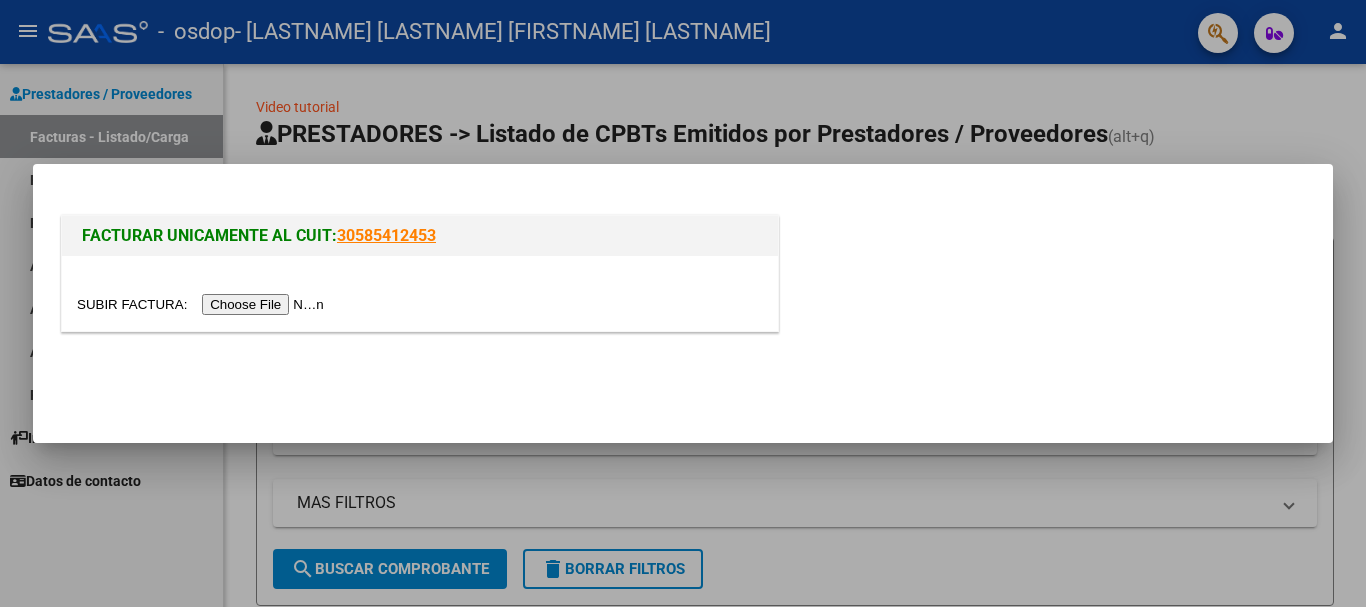 click at bounding box center [203, 304] 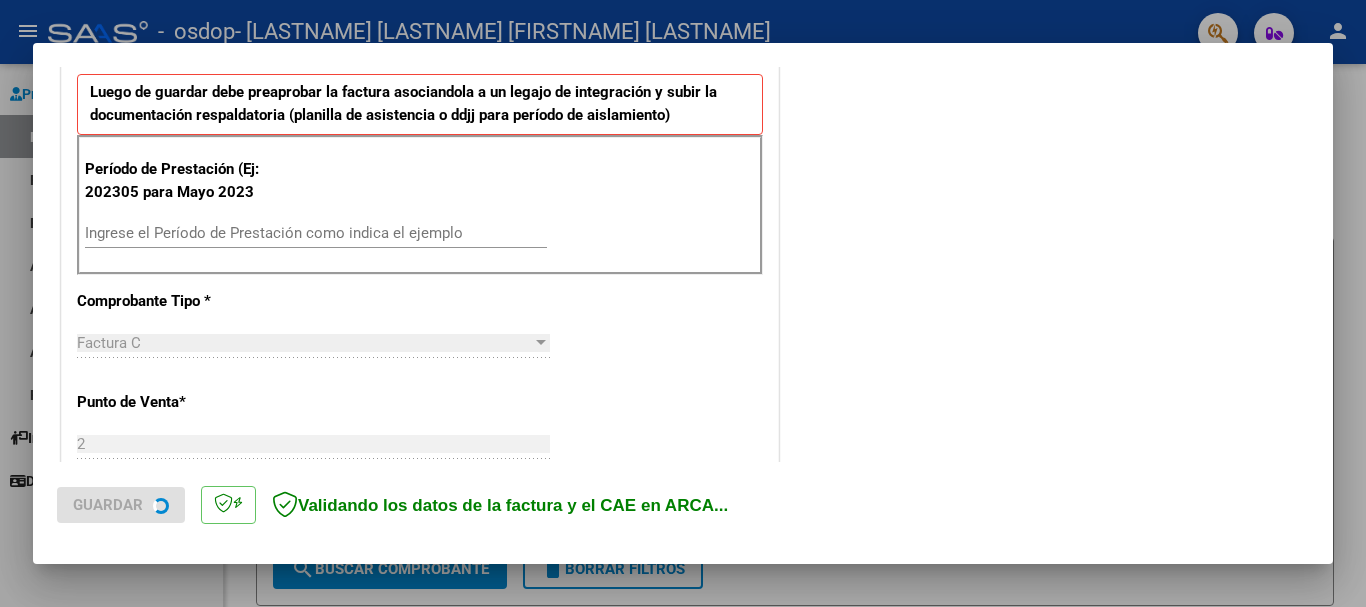 scroll, scrollTop: 526, scrollLeft: 0, axis: vertical 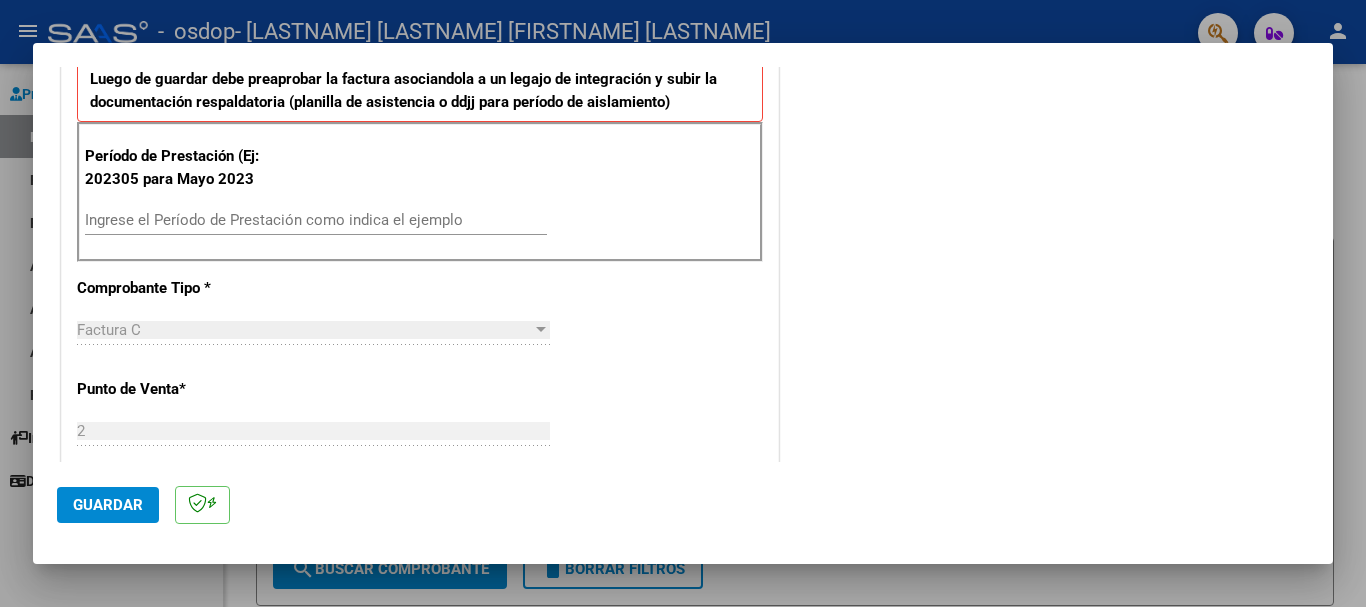 click on "Ingrese el Período de Prestación como indica el ejemplo" at bounding box center (316, 220) 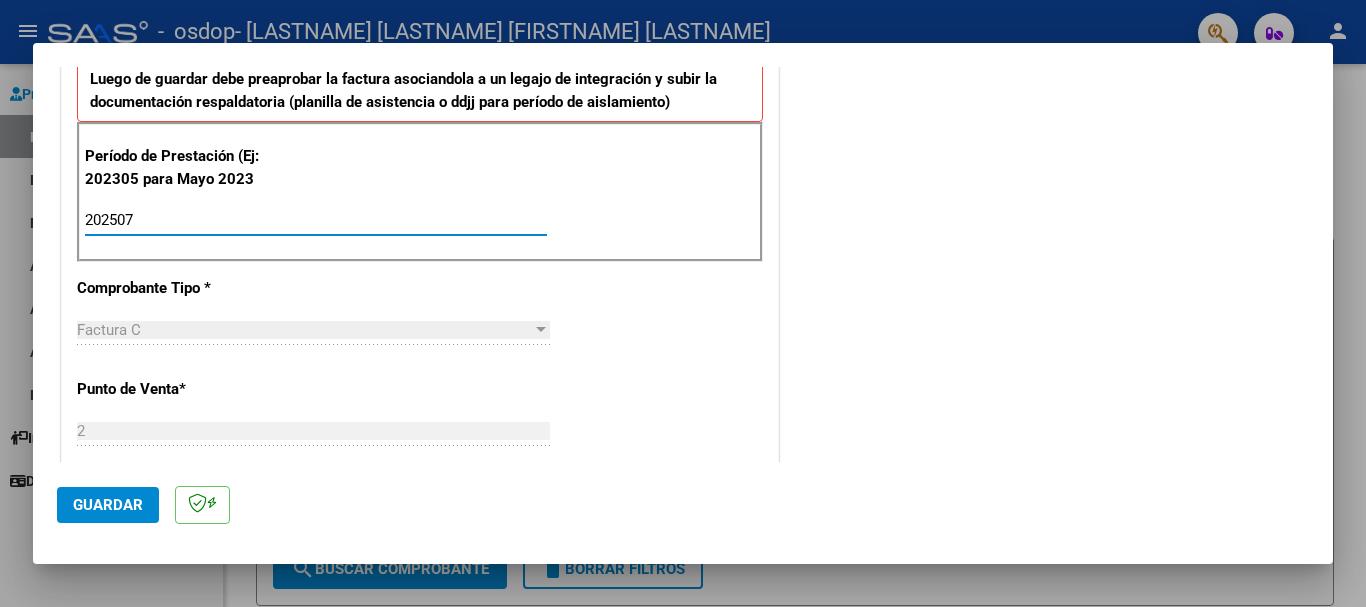 type on "202507" 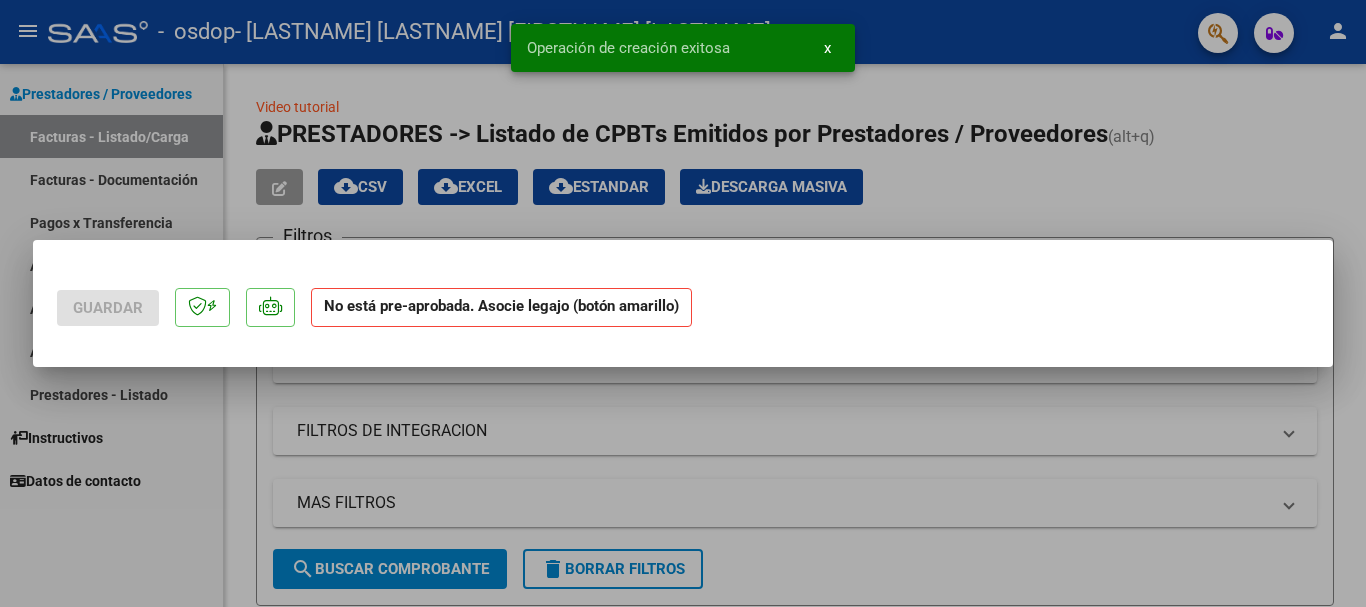 scroll, scrollTop: 0, scrollLeft: 0, axis: both 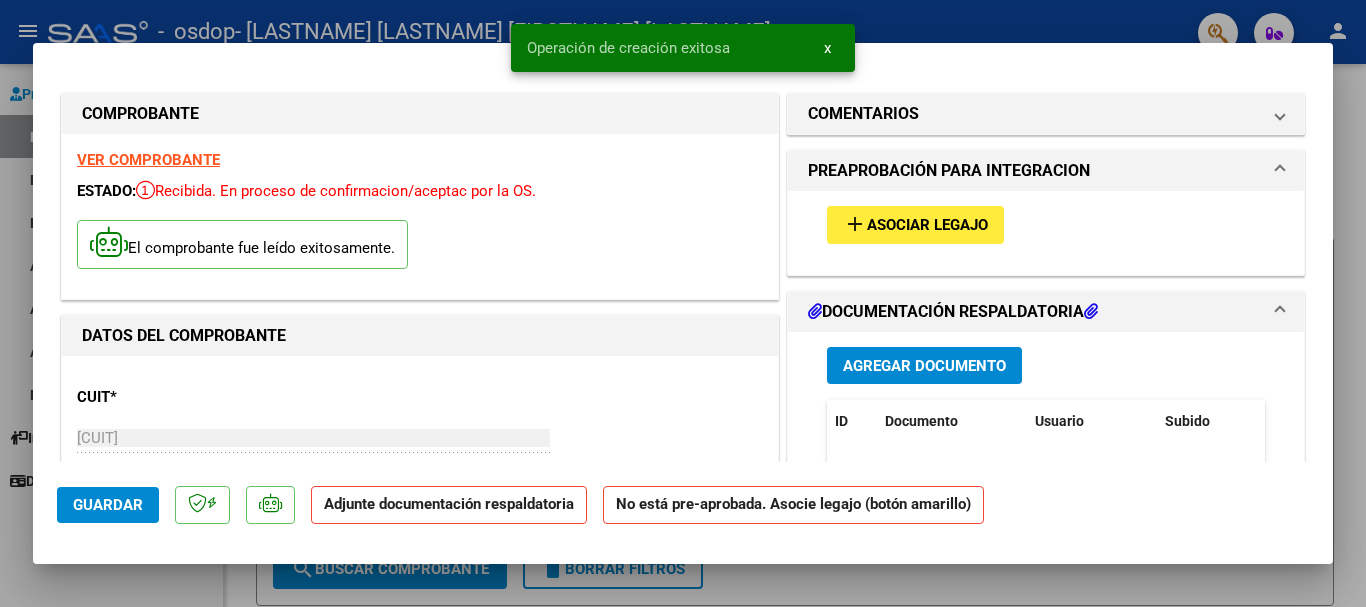 click on "Asociar Legajo" at bounding box center (927, 226) 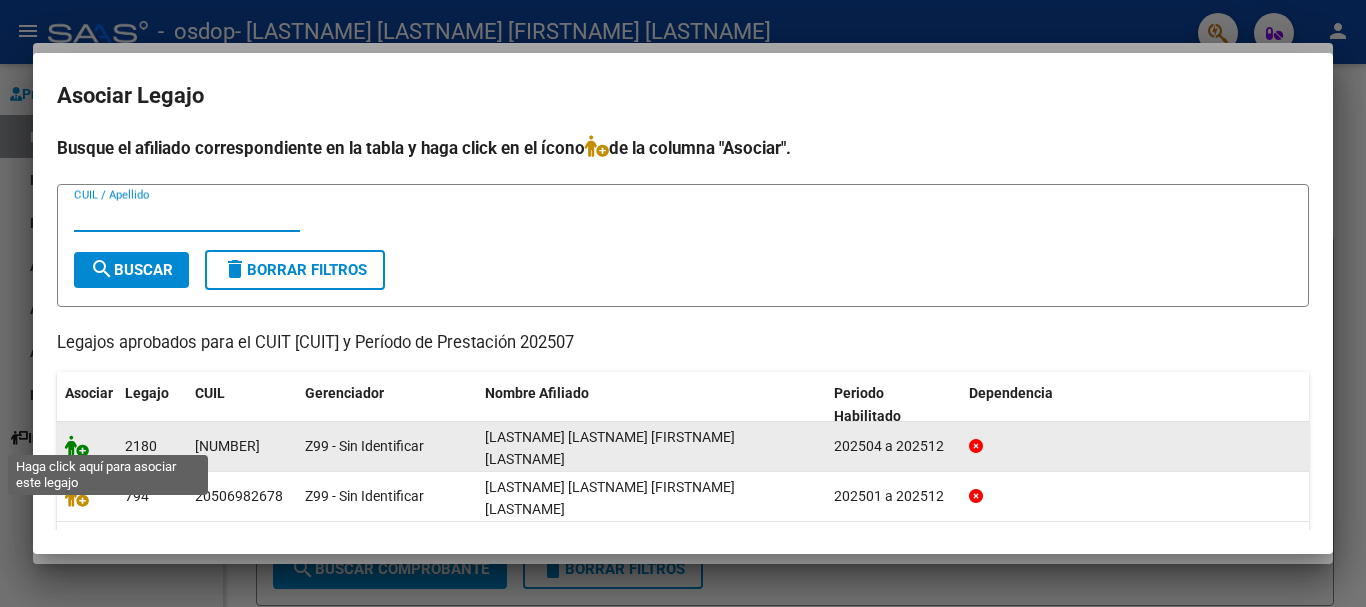 click 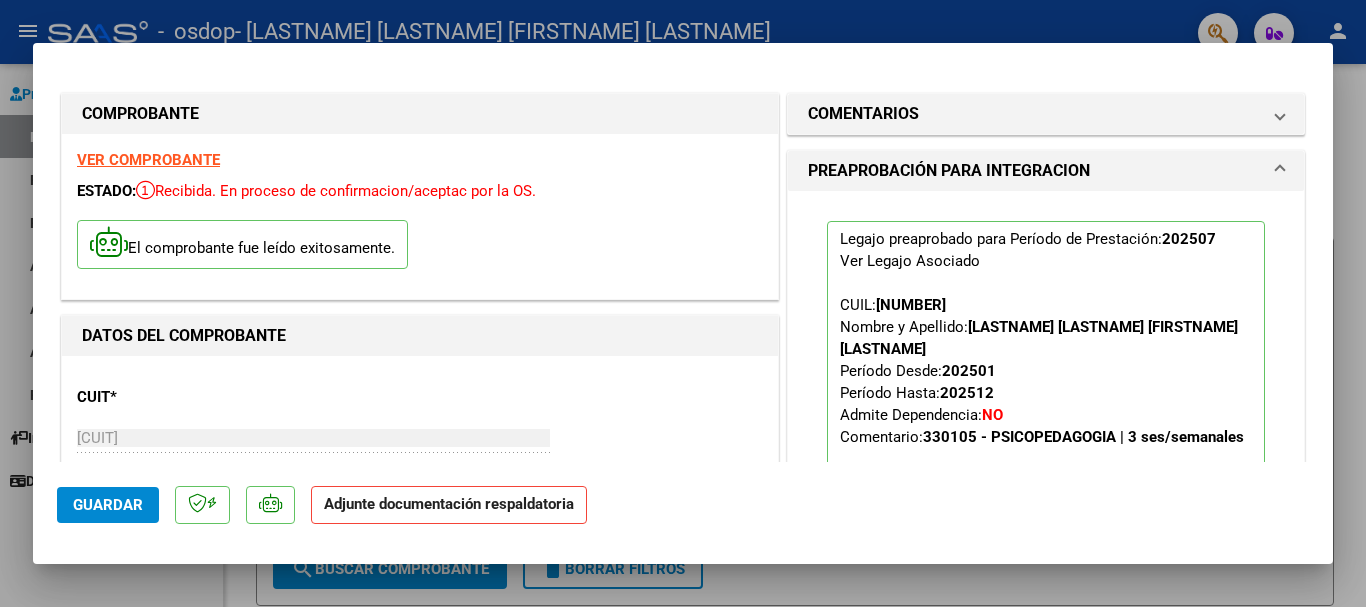 scroll, scrollTop: 244, scrollLeft: 0, axis: vertical 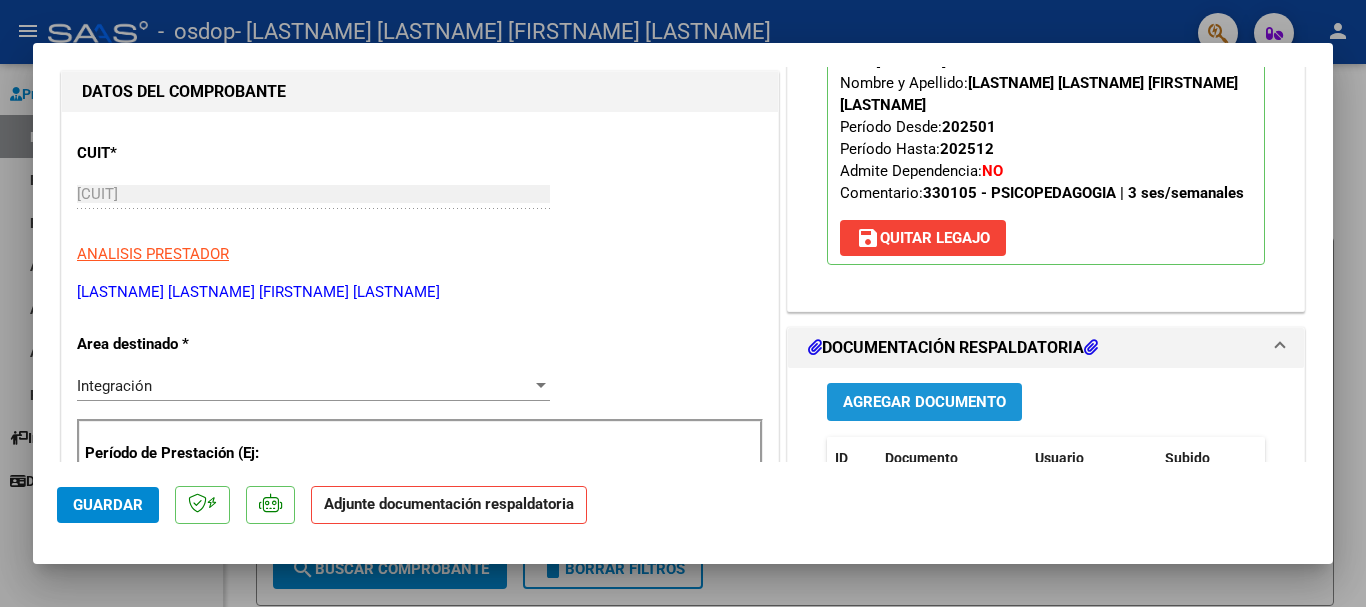 click on "Agregar Documento" at bounding box center (924, 403) 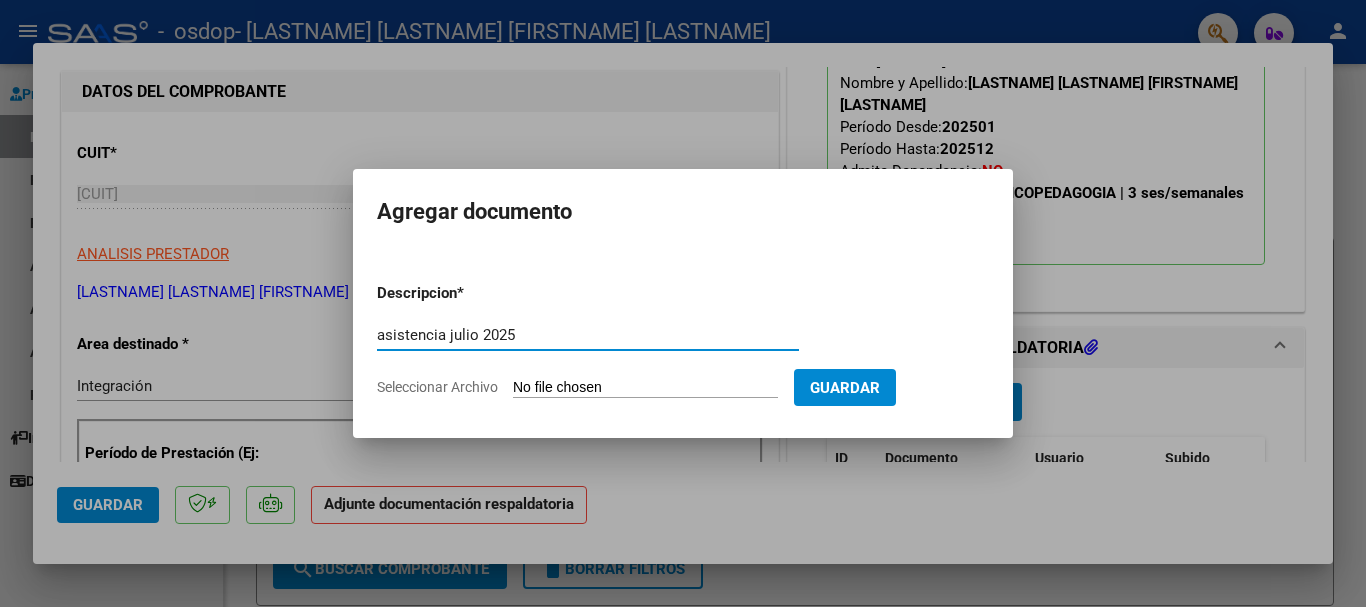 type on "asistencia julio 2025" 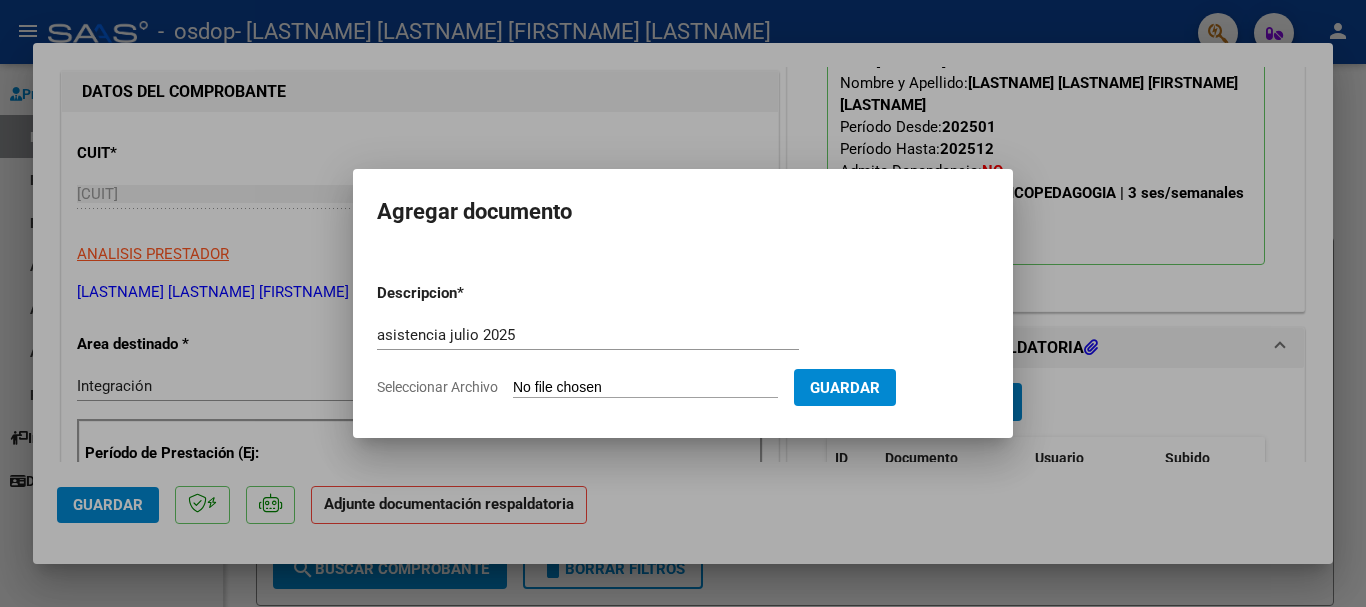type on "C:\fakepath\mikela asis julio 25.pdf" 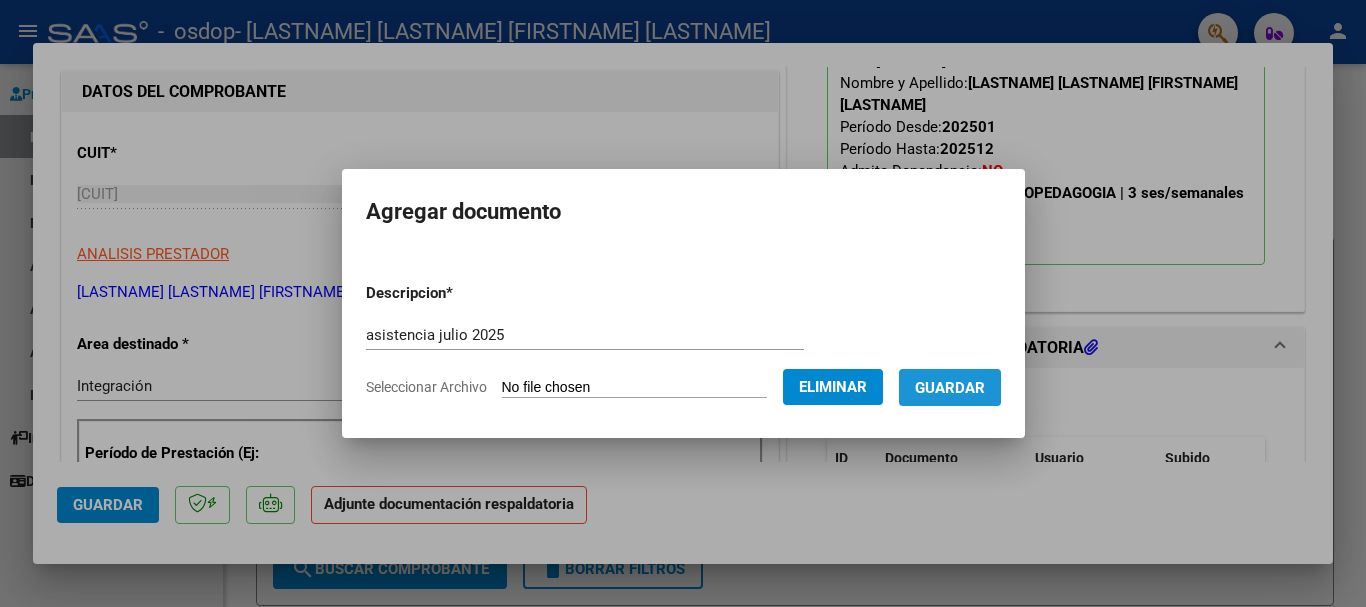 click on "Guardar" at bounding box center [950, 388] 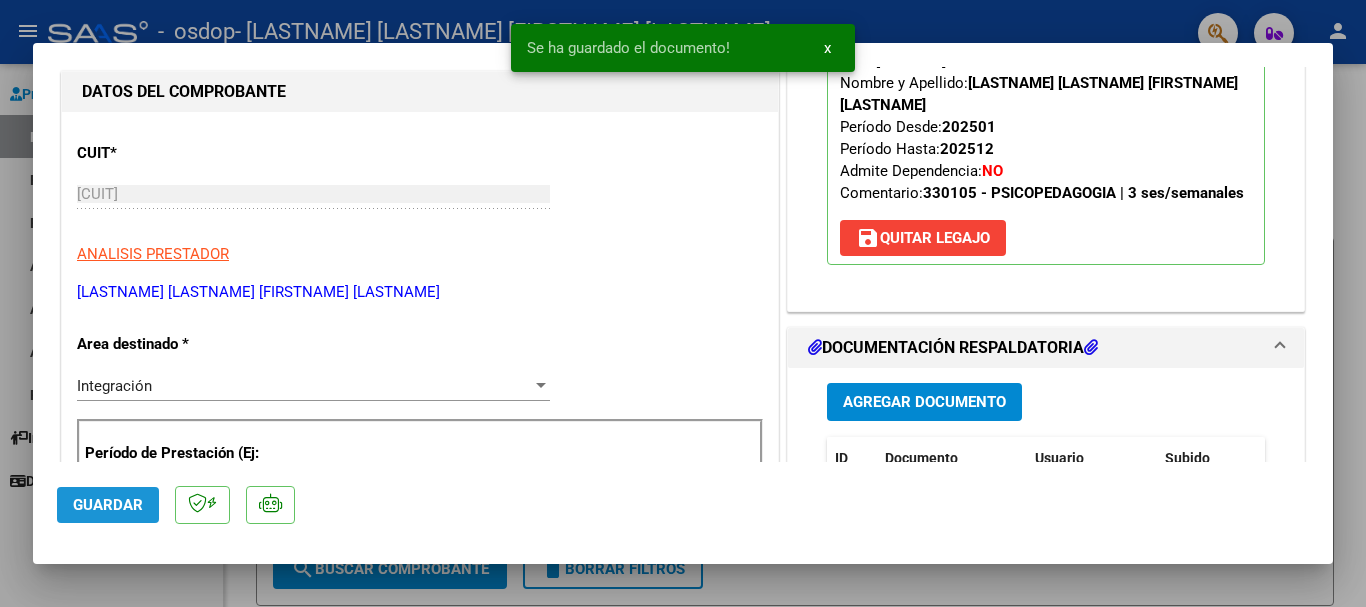 click on "Guardar" 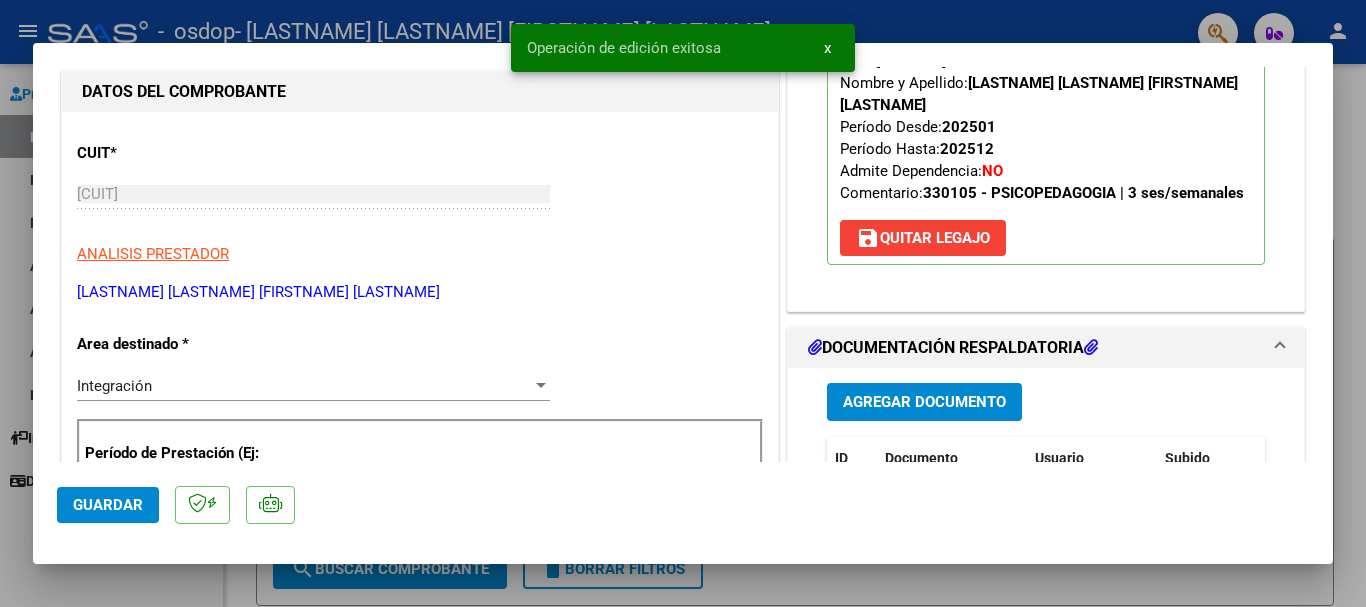 click at bounding box center [683, 303] 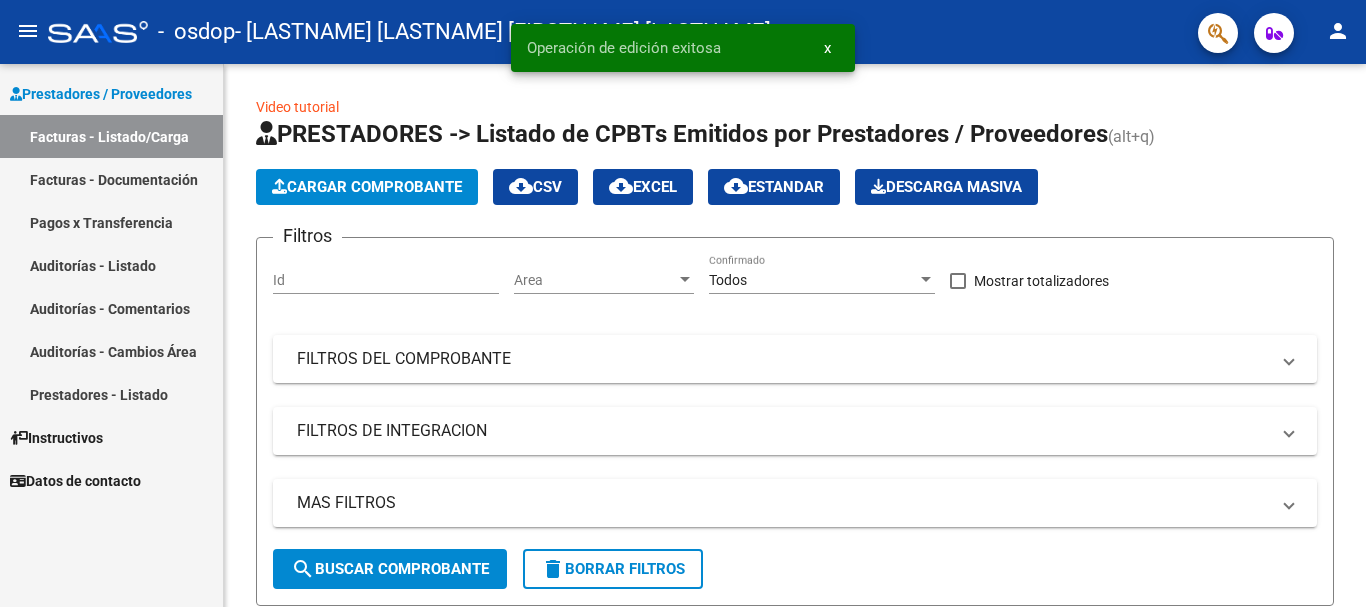 click on "Facturas - Documentación" at bounding box center (111, 179) 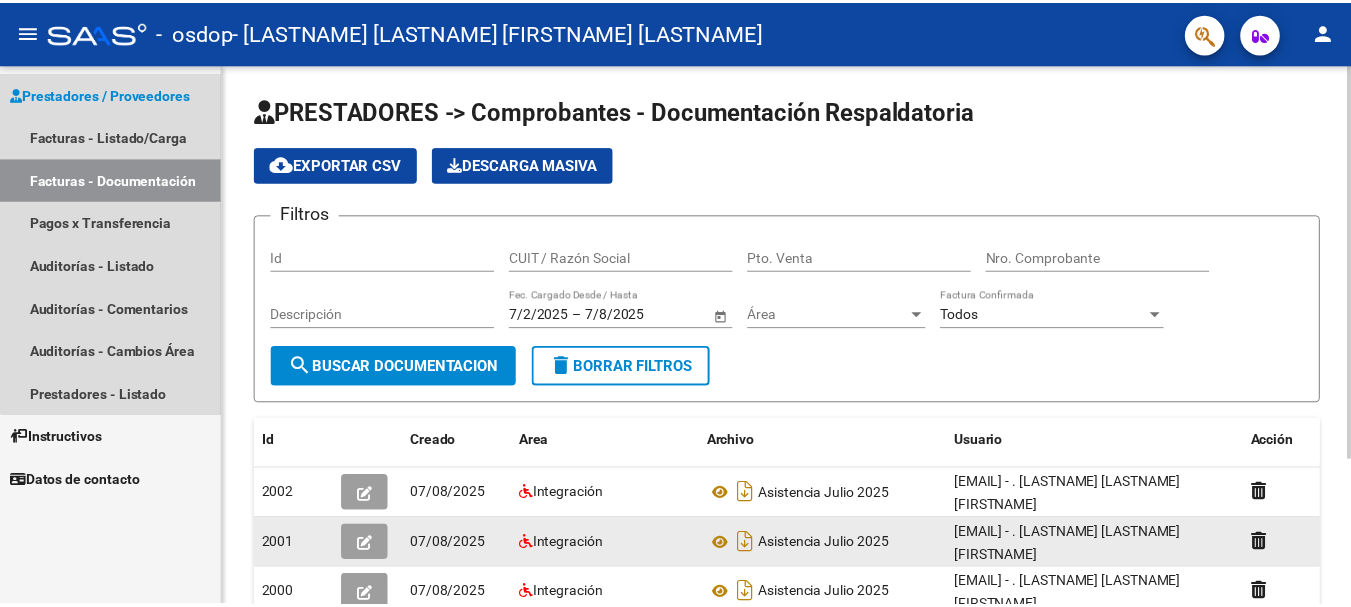 scroll, scrollTop: 200, scrollLeft: 0, axis: vertical 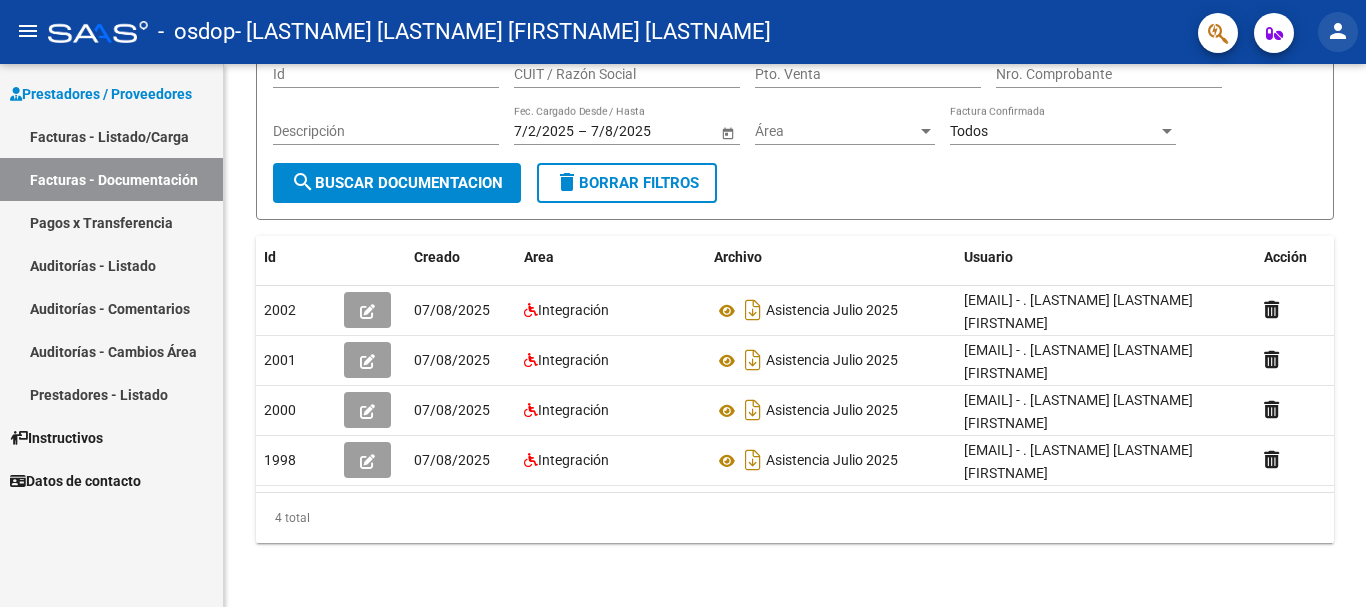 click on "person" 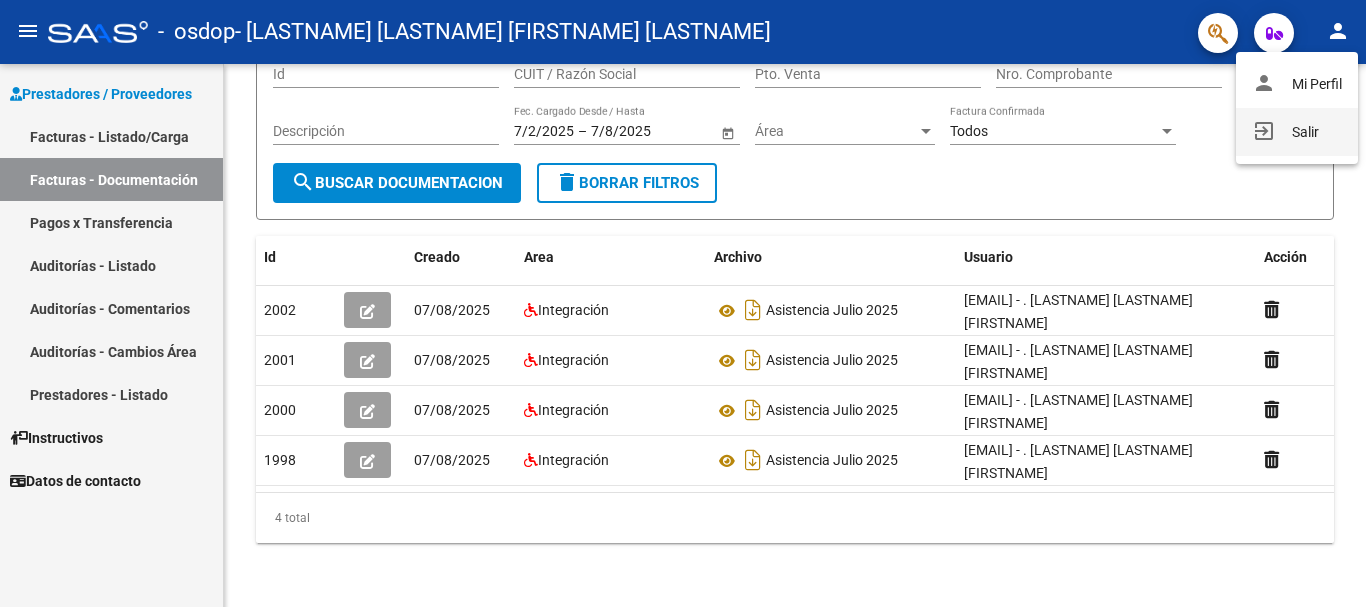click on "exit_to_app  Salir" at bounding box center [1297, 132] 